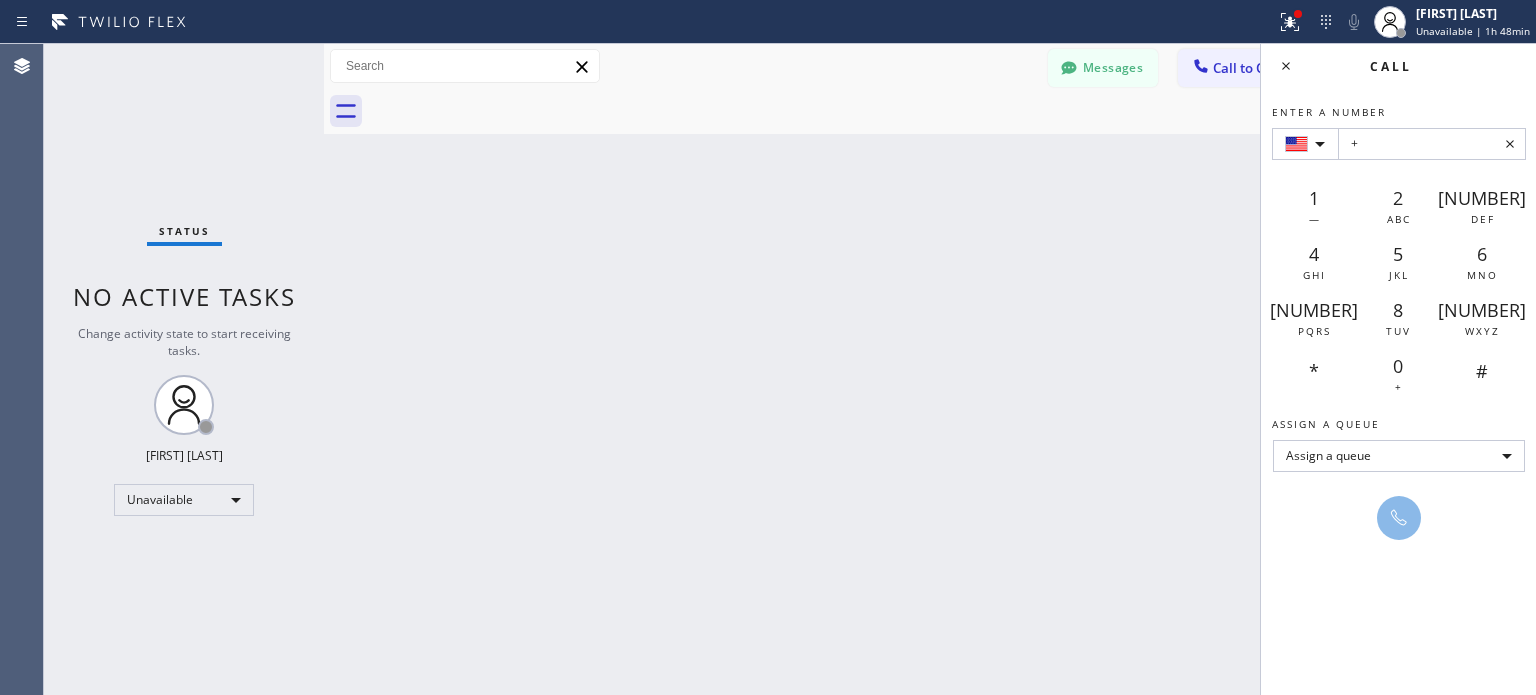 scroll, scrollTop: 0, scrollLeft: 0, axis: both 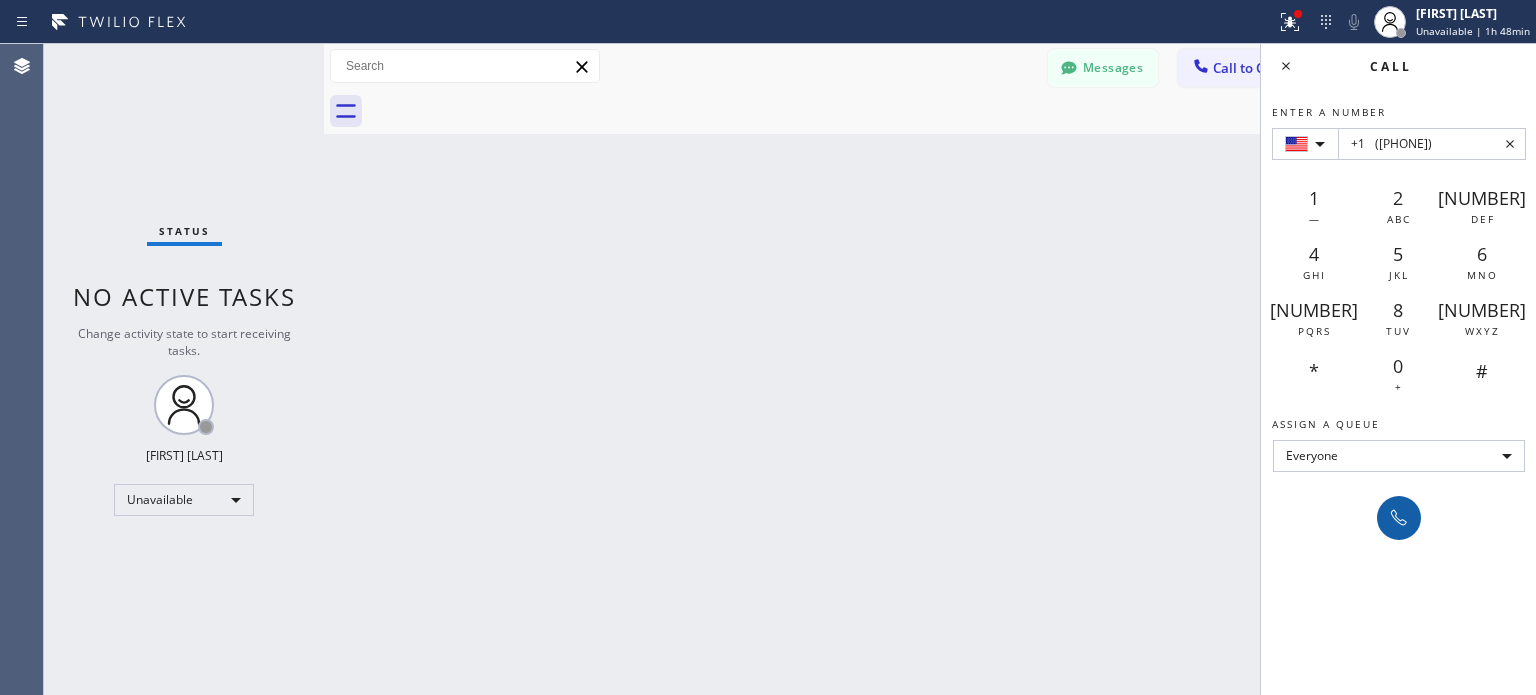 type on "+1	([PHONE])" 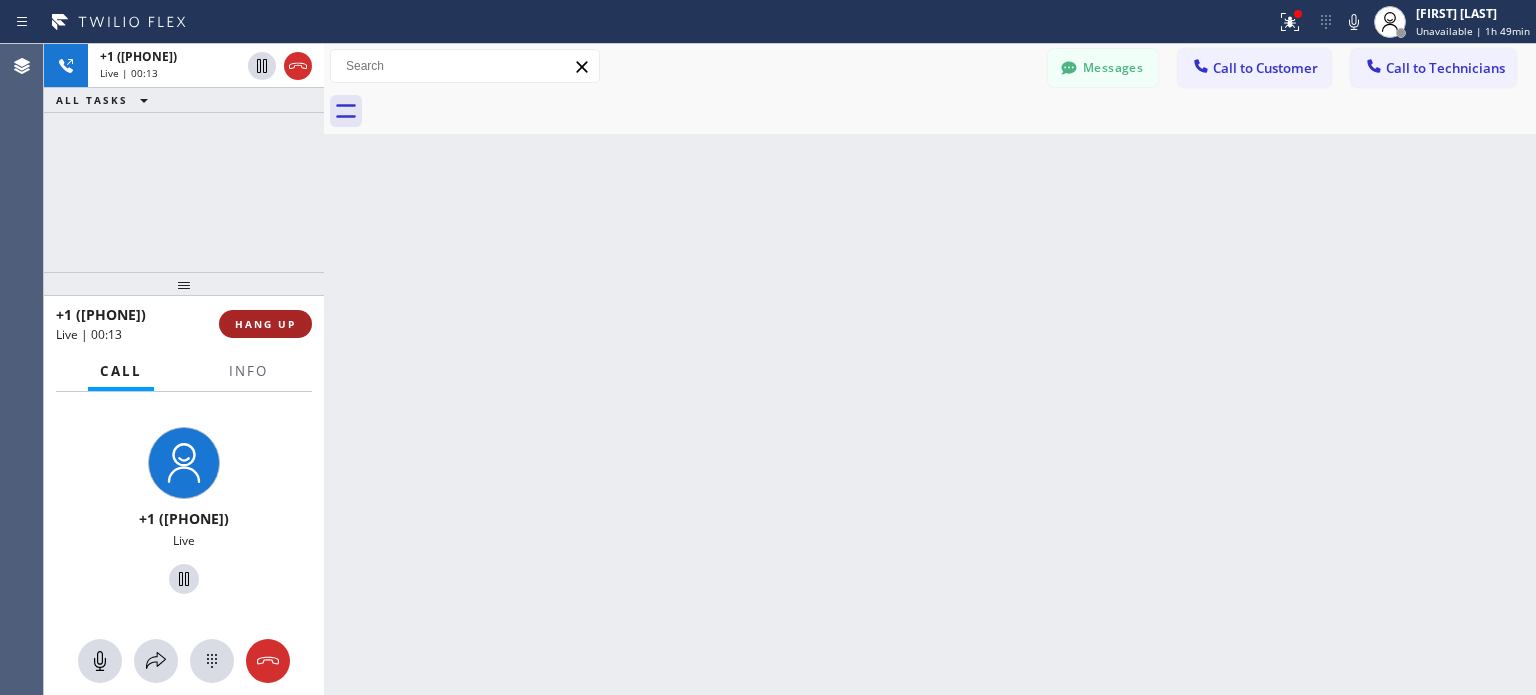 click on "HANG UP" at bounding box center [265, 324] 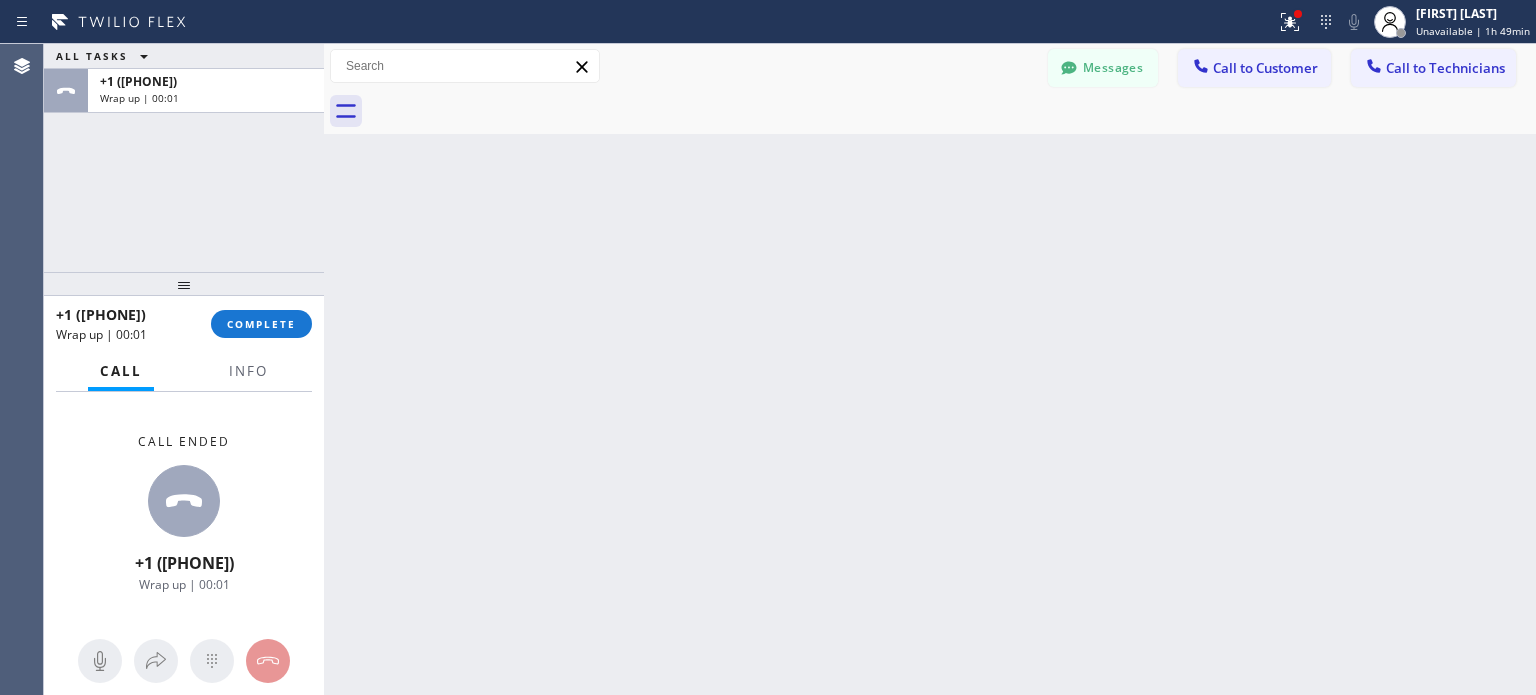 drag, startPoint x: 272, startPoint y: 326, endPoint x: 248, endPoint y: 67, distance: 260.1096 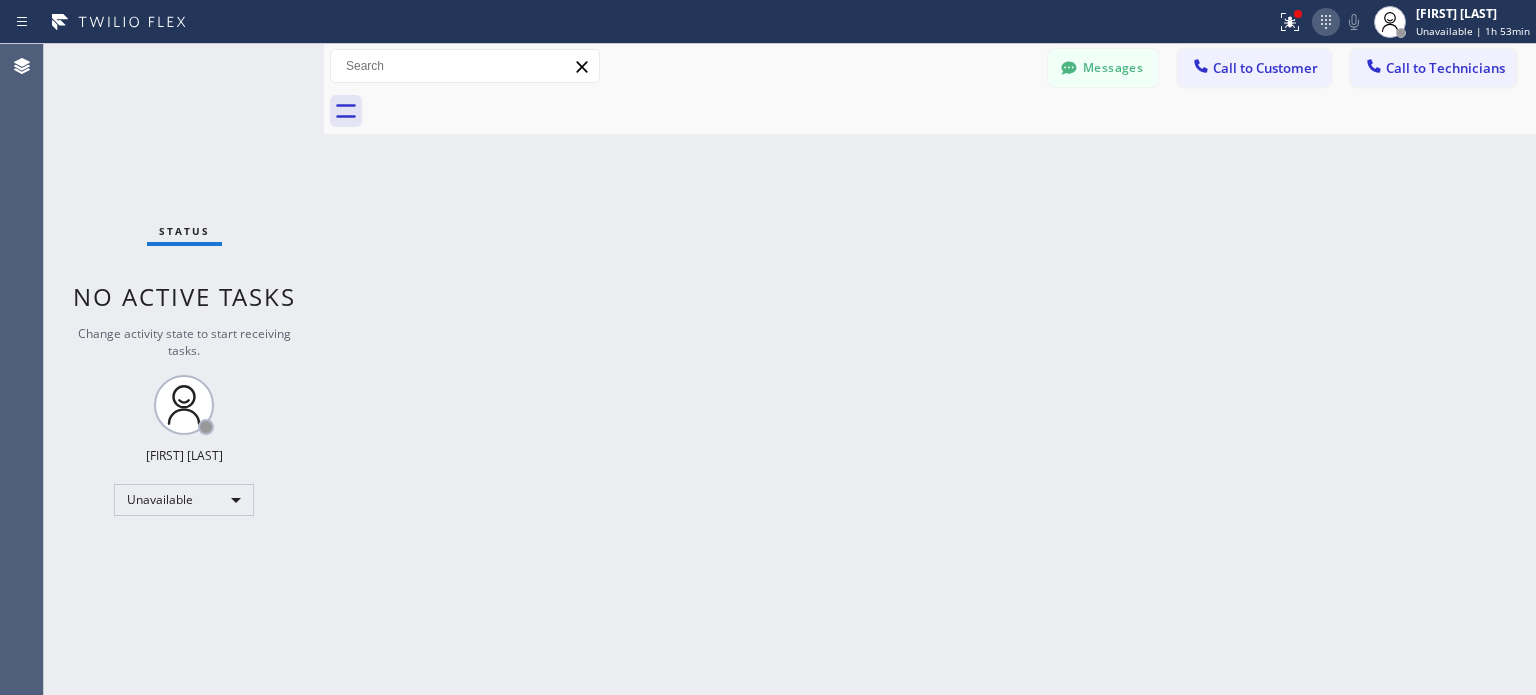 click 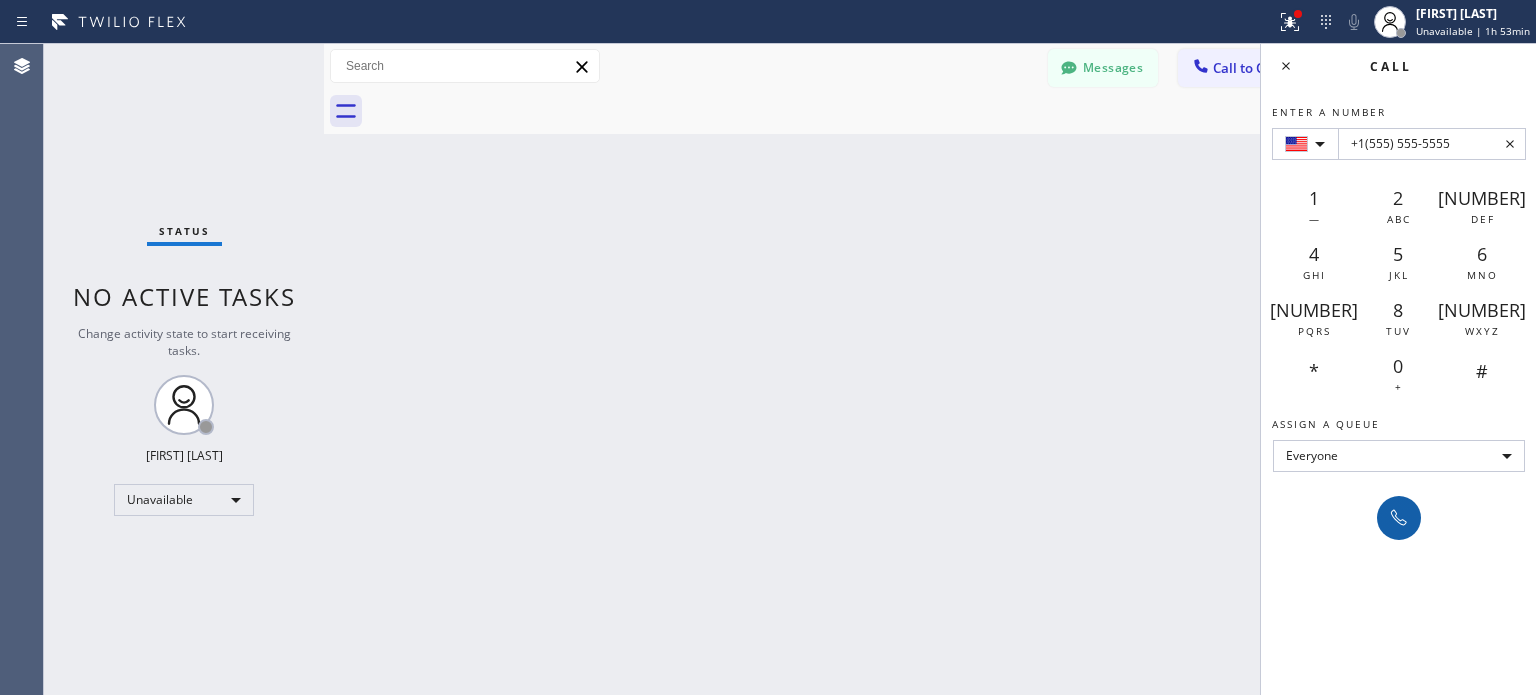 type on "+1(555) 555-5555" 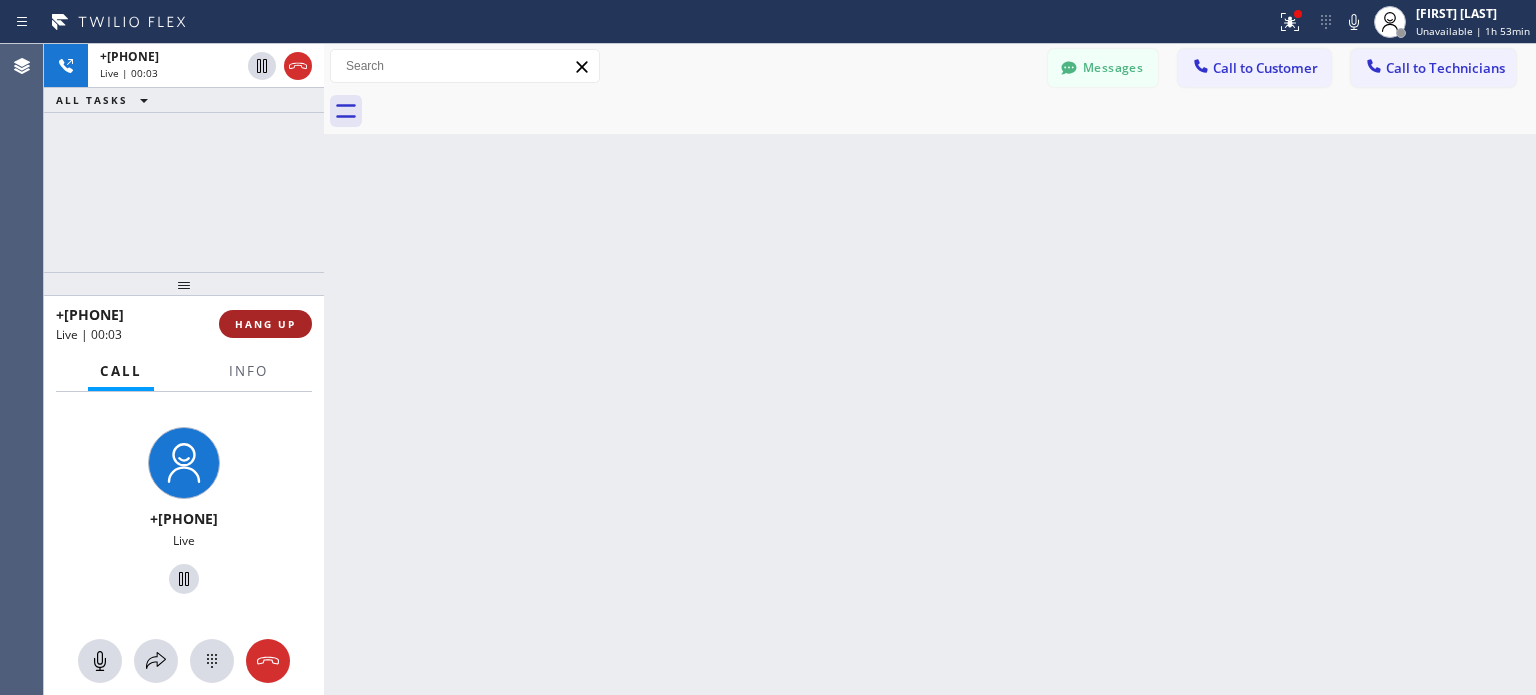 click on "HANG UP" at bounding box center [265, 324] 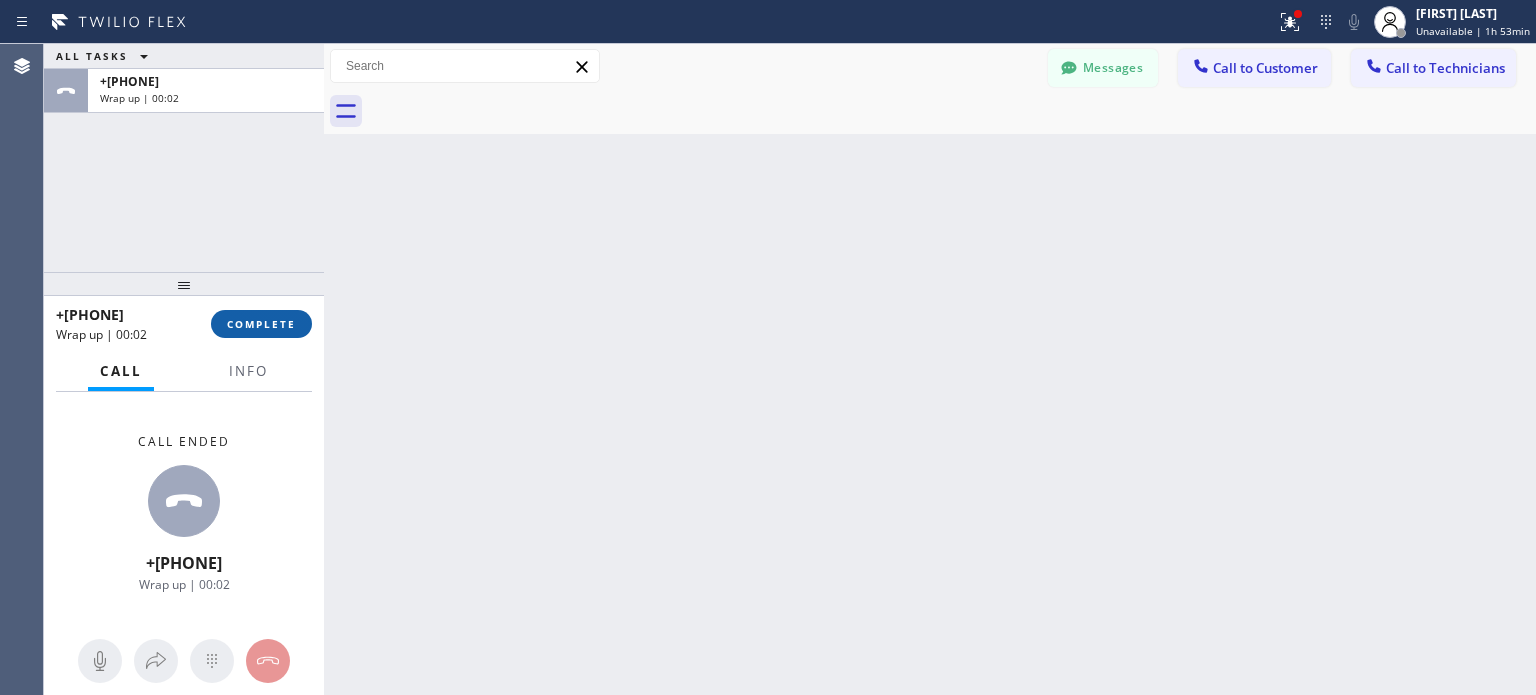 click on "COMPLETE" at bounding box center (261, 324) 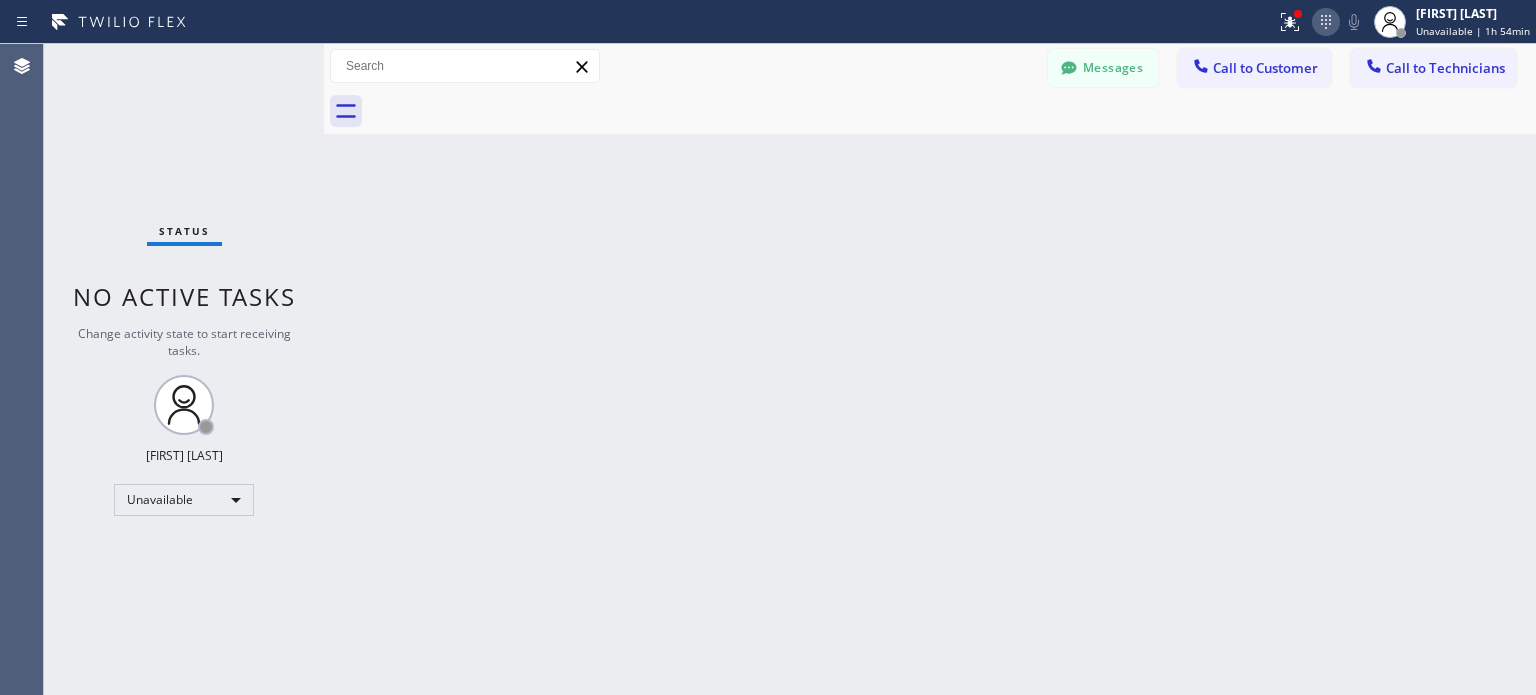 click 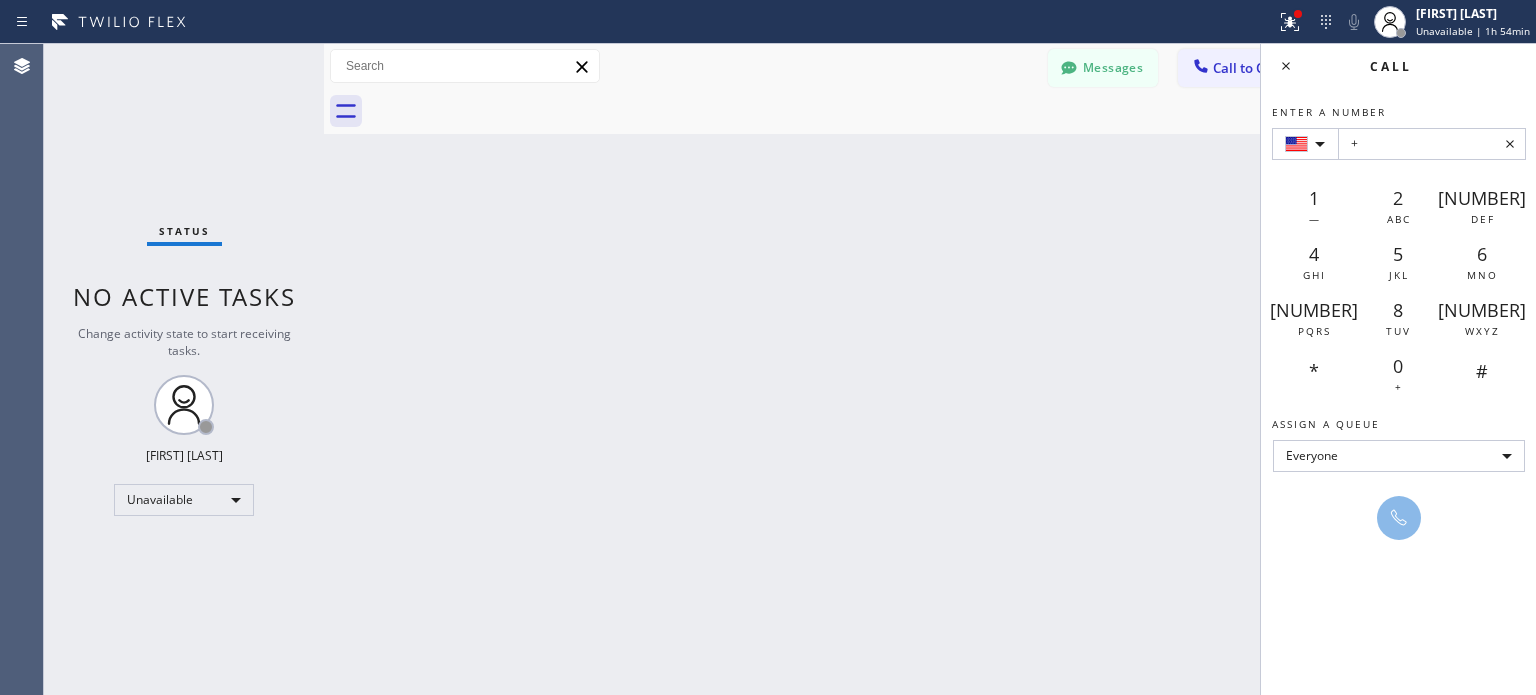 click on "+" at bounding box center [1432, 144] 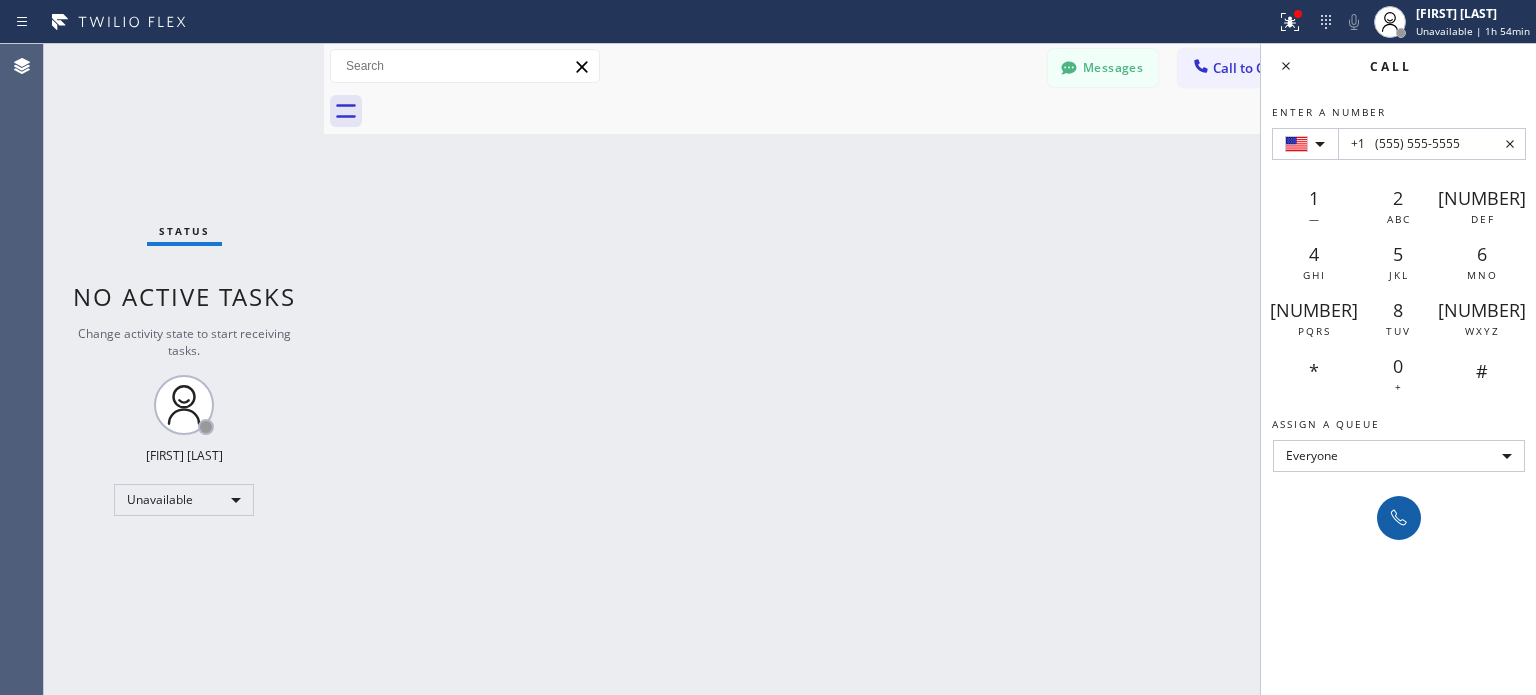 type on "+1	(555) 555-5555" 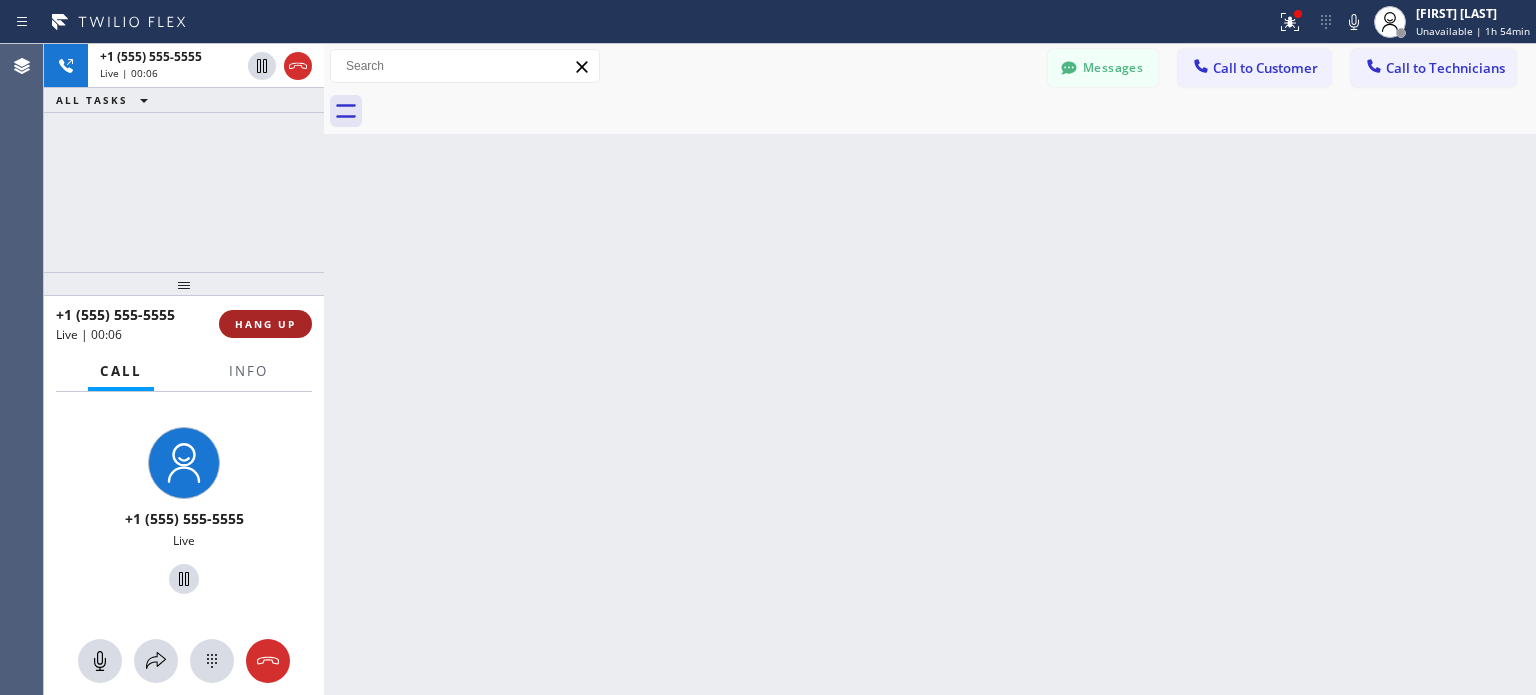 click on "HANG UP" at bounding box center [265, 324] 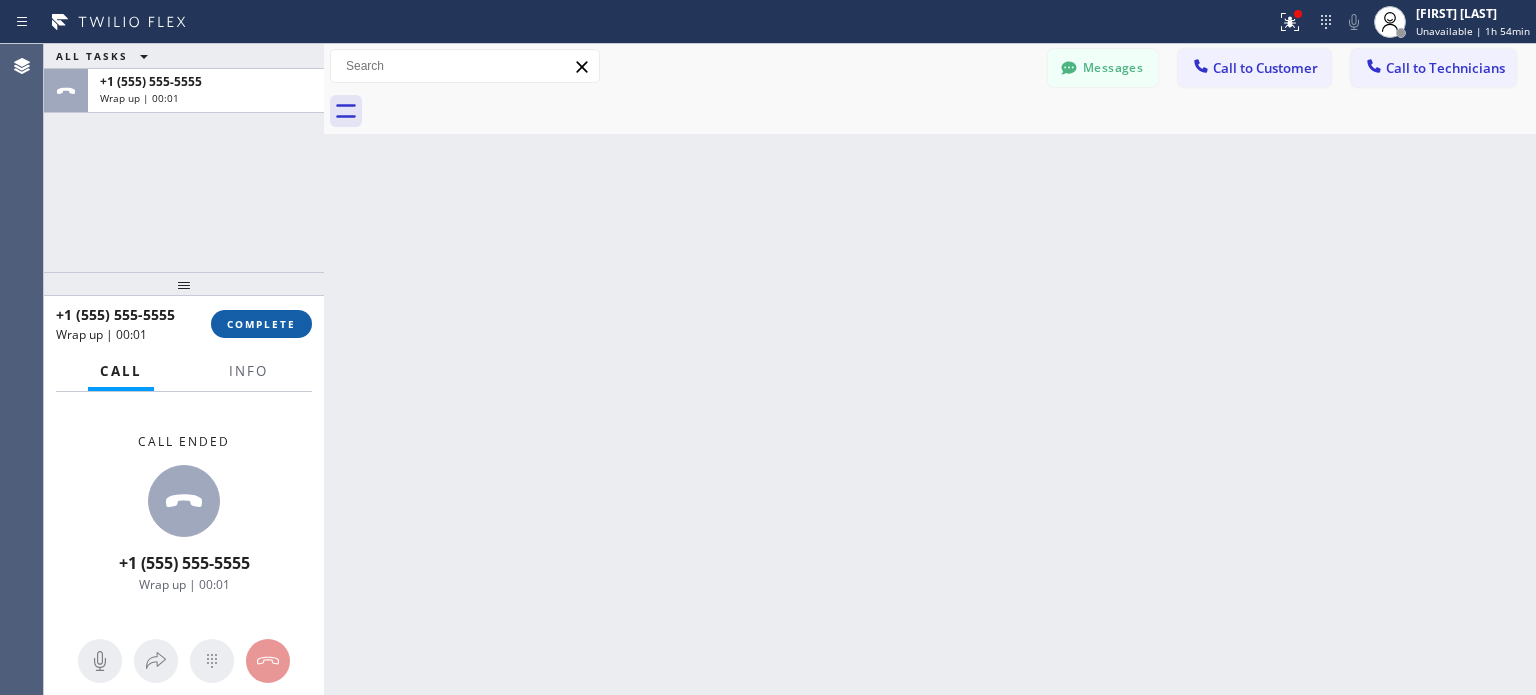 click on "COMPLETE" at bounding box center (261, 324) 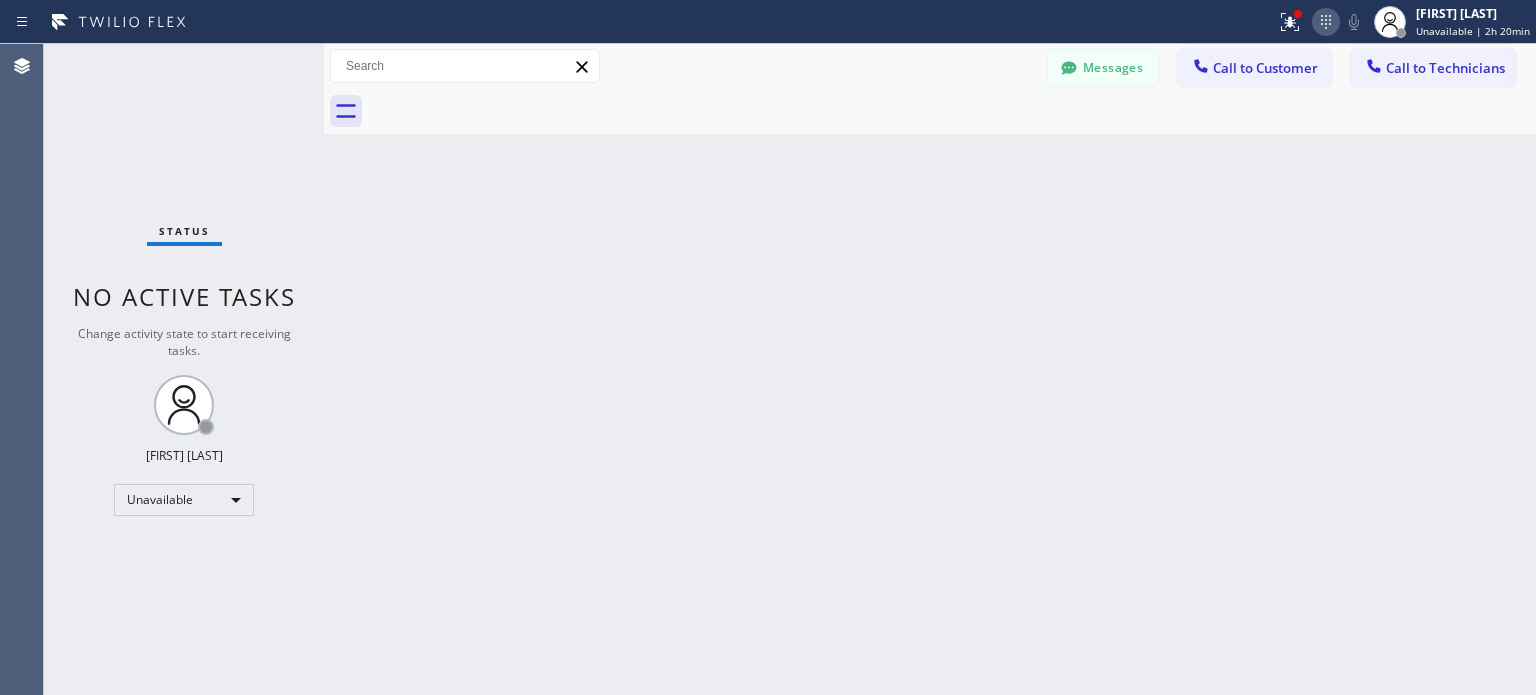 click 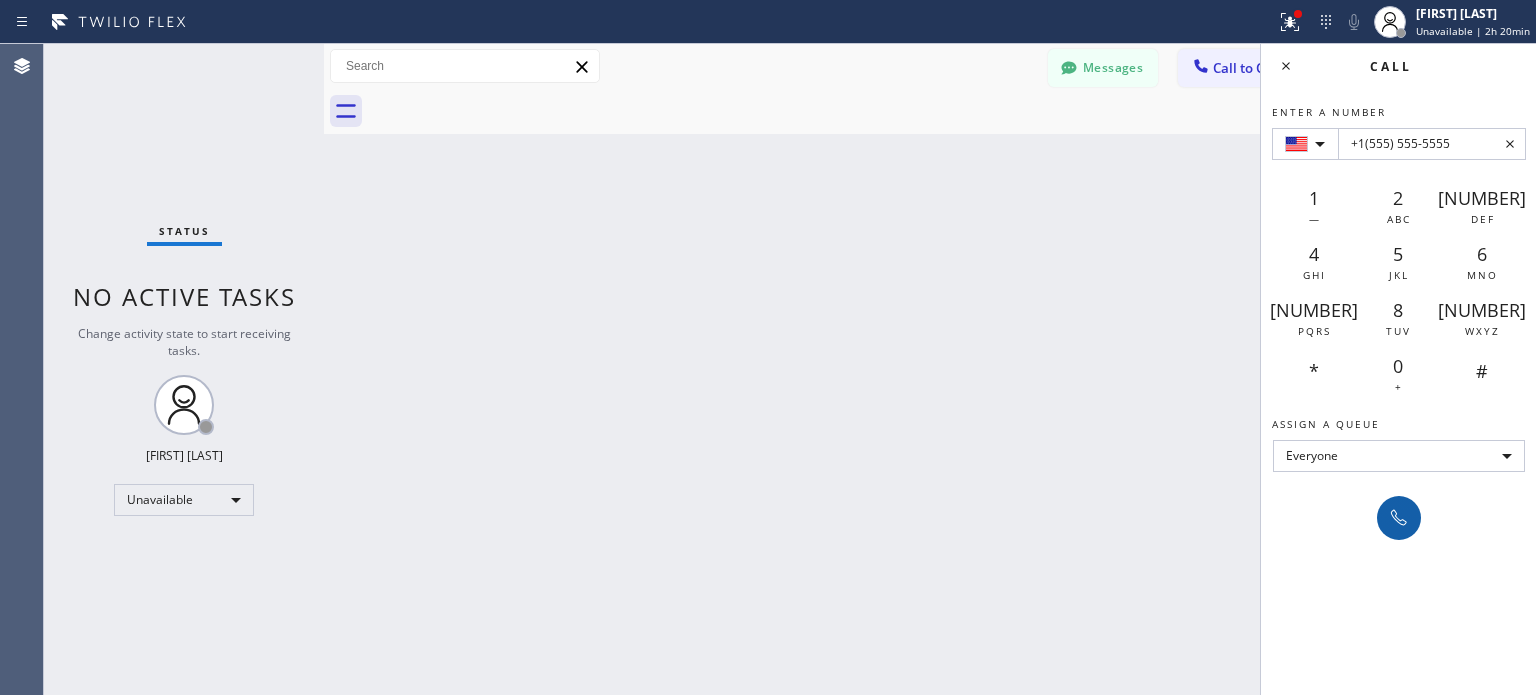 type on "+1(555) 555-5555" 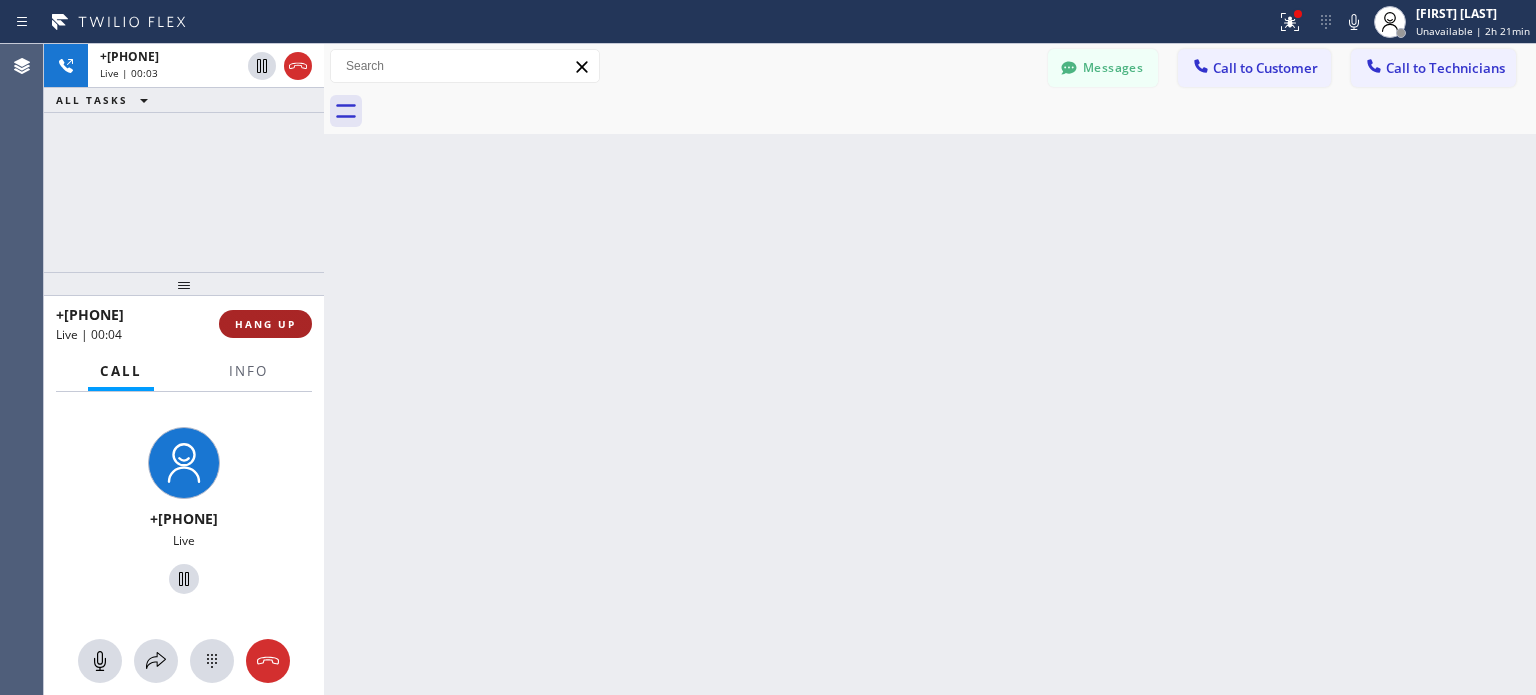 click on "HANG UP" at bounding box center (265, 324) 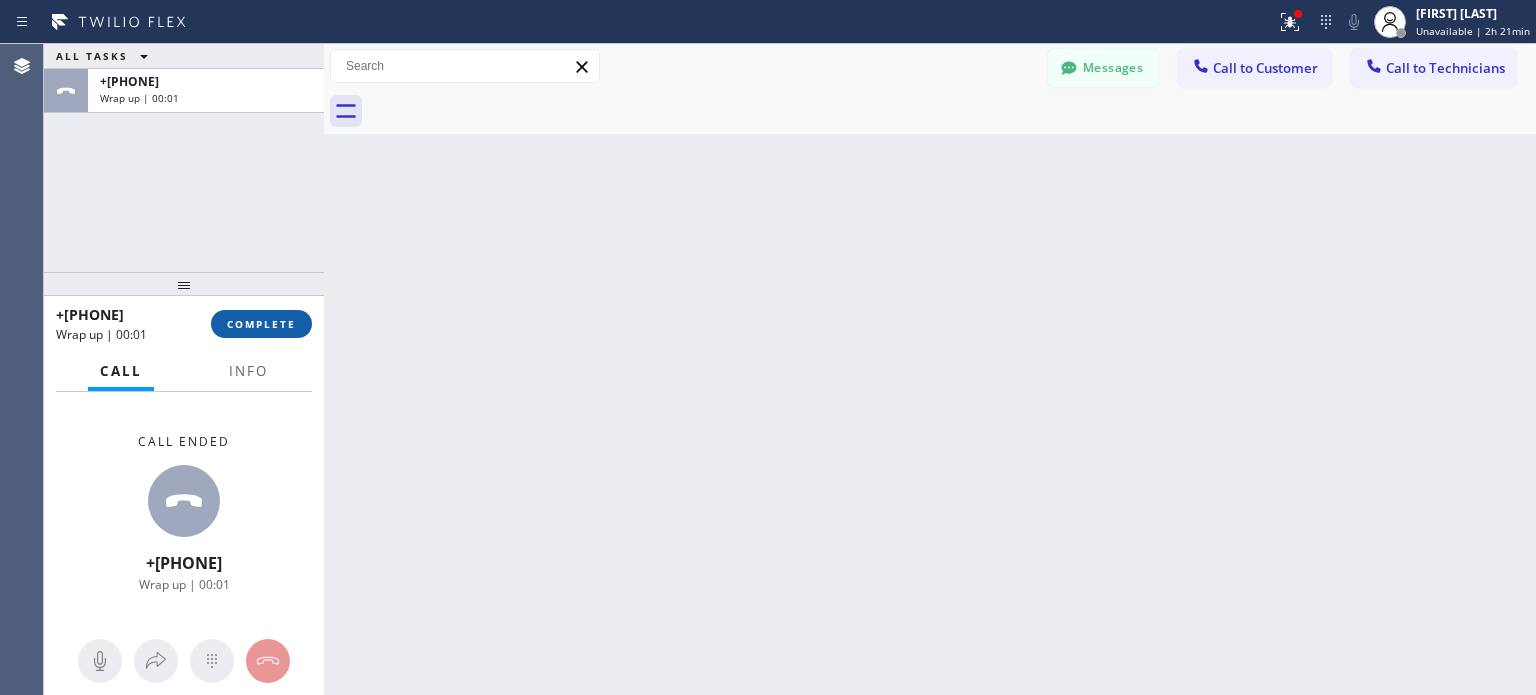 click on "COMPLETE" at bounding box center [261, 324] 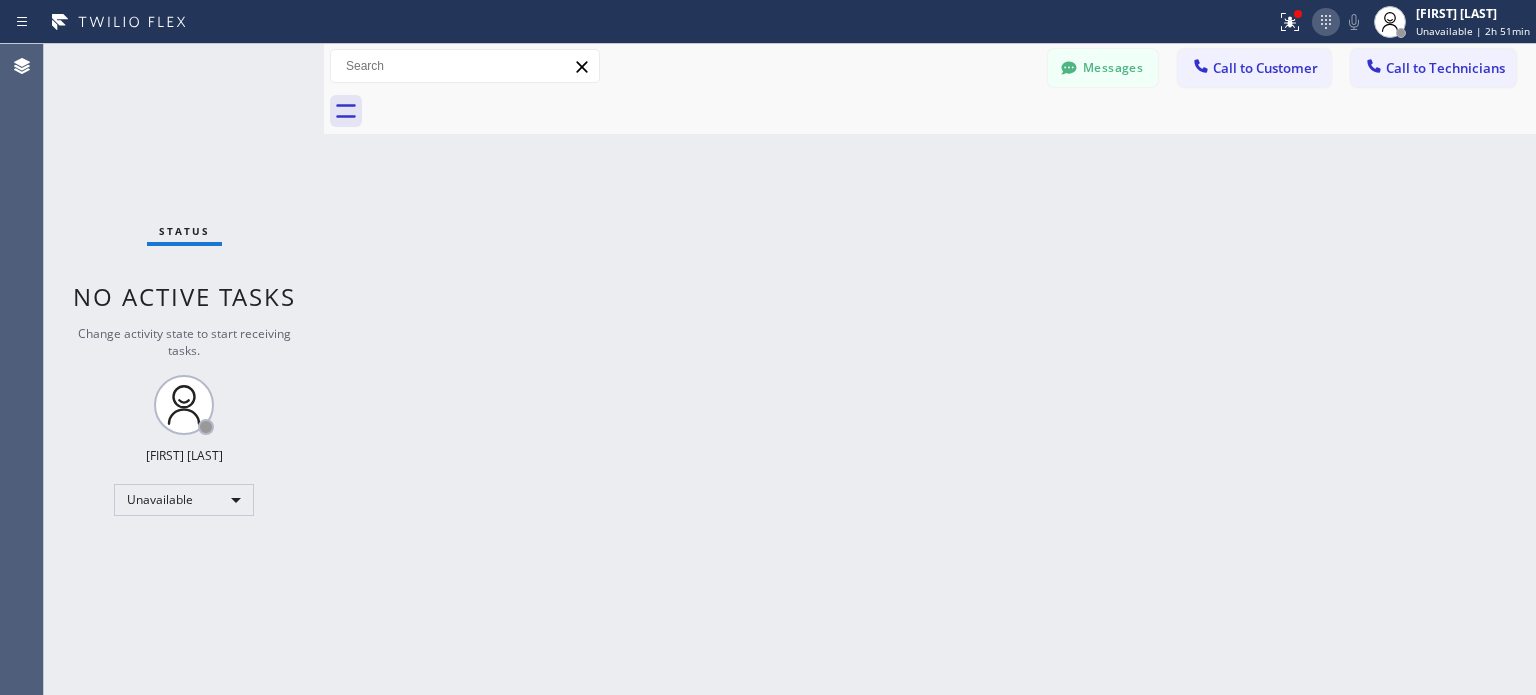 click 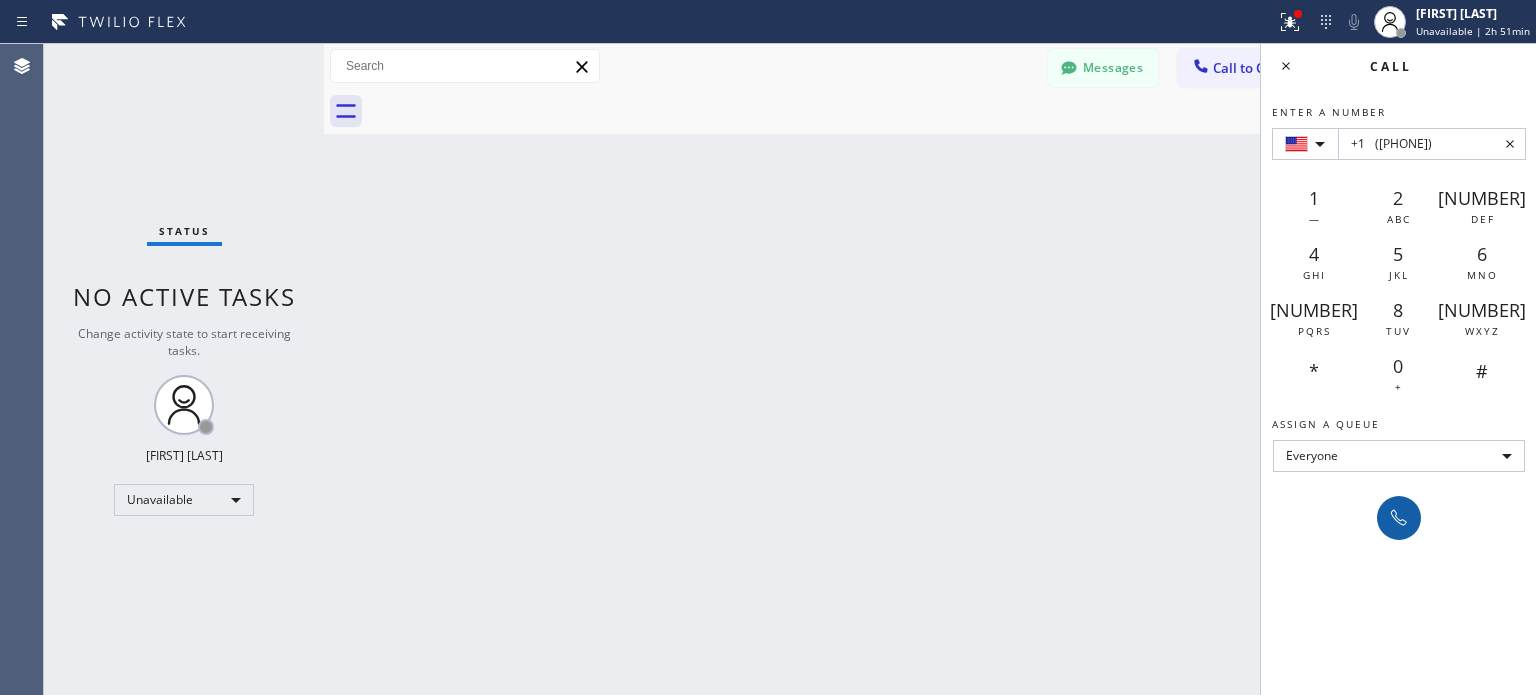 type on "+1	([PHONE])" 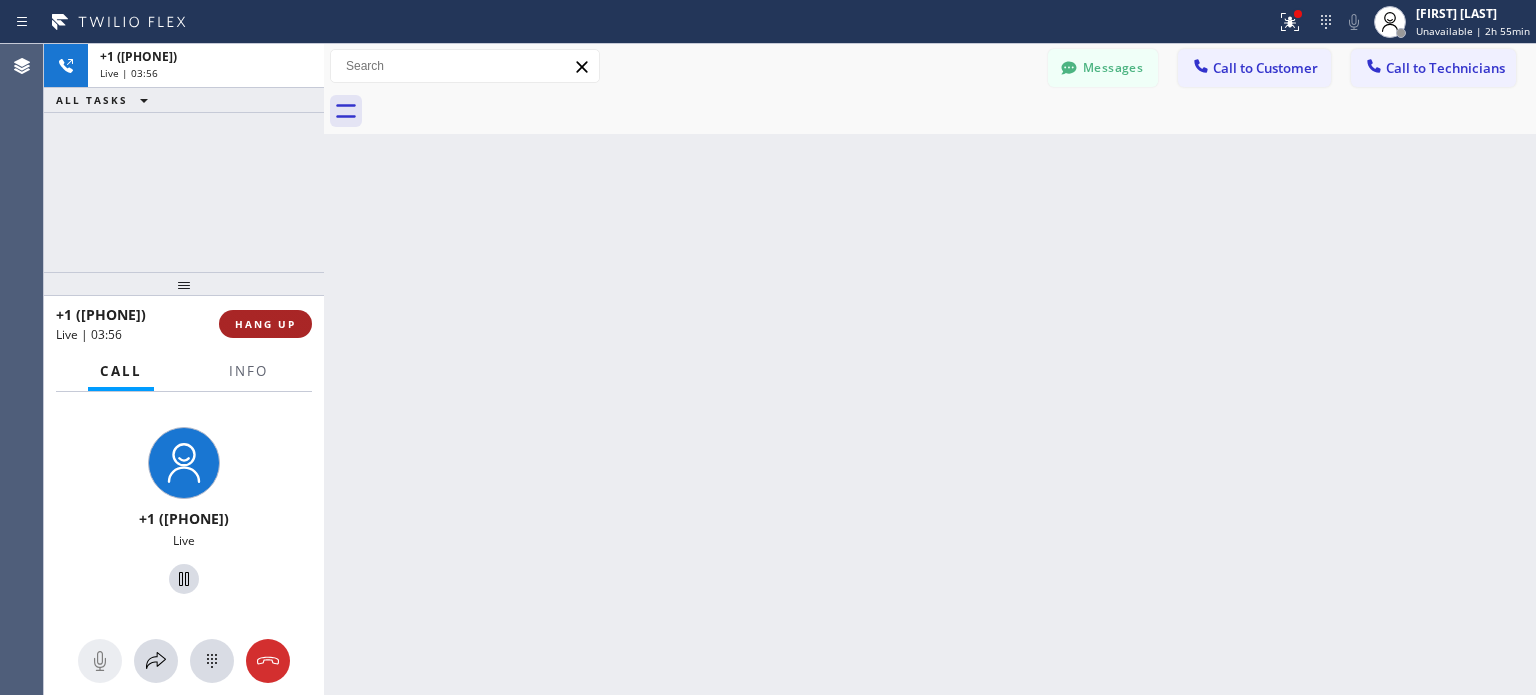click on "HANG UP" at bounding box center [265, 324] 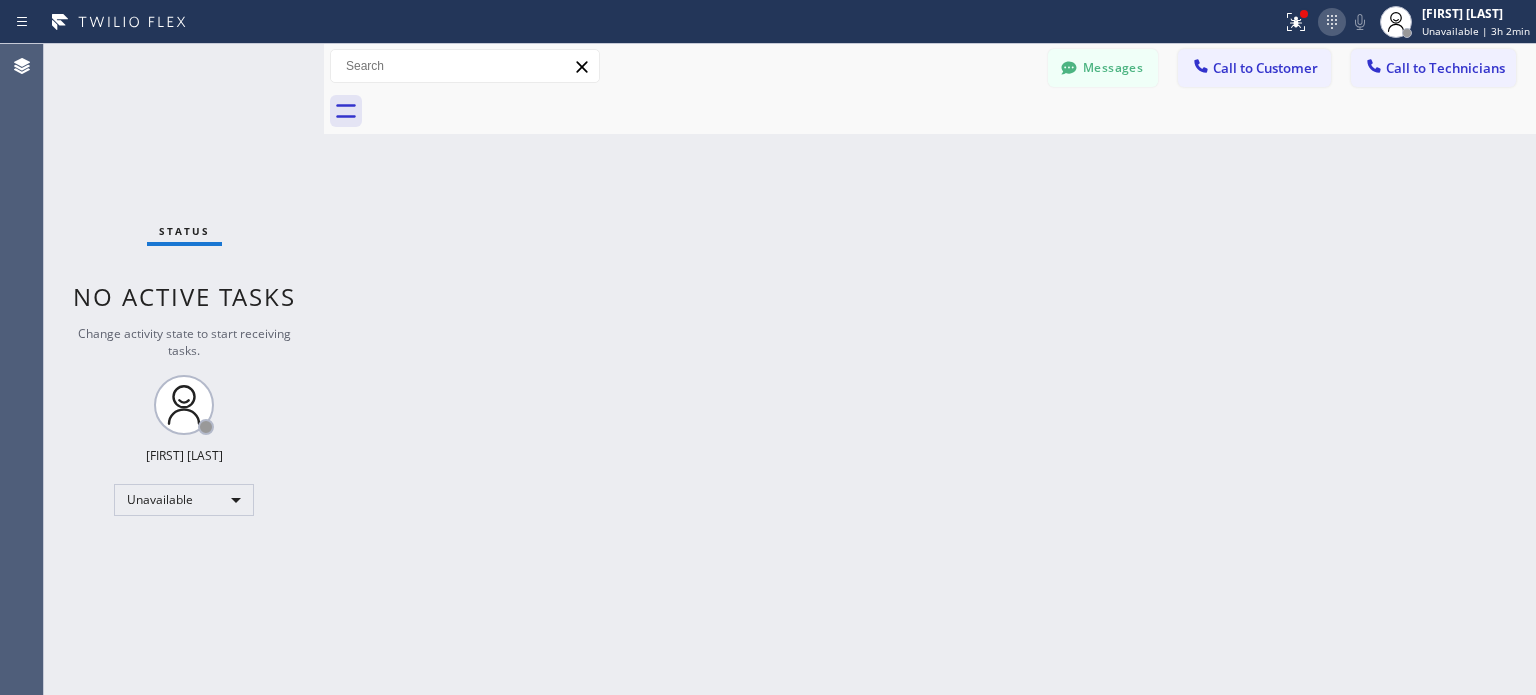 click 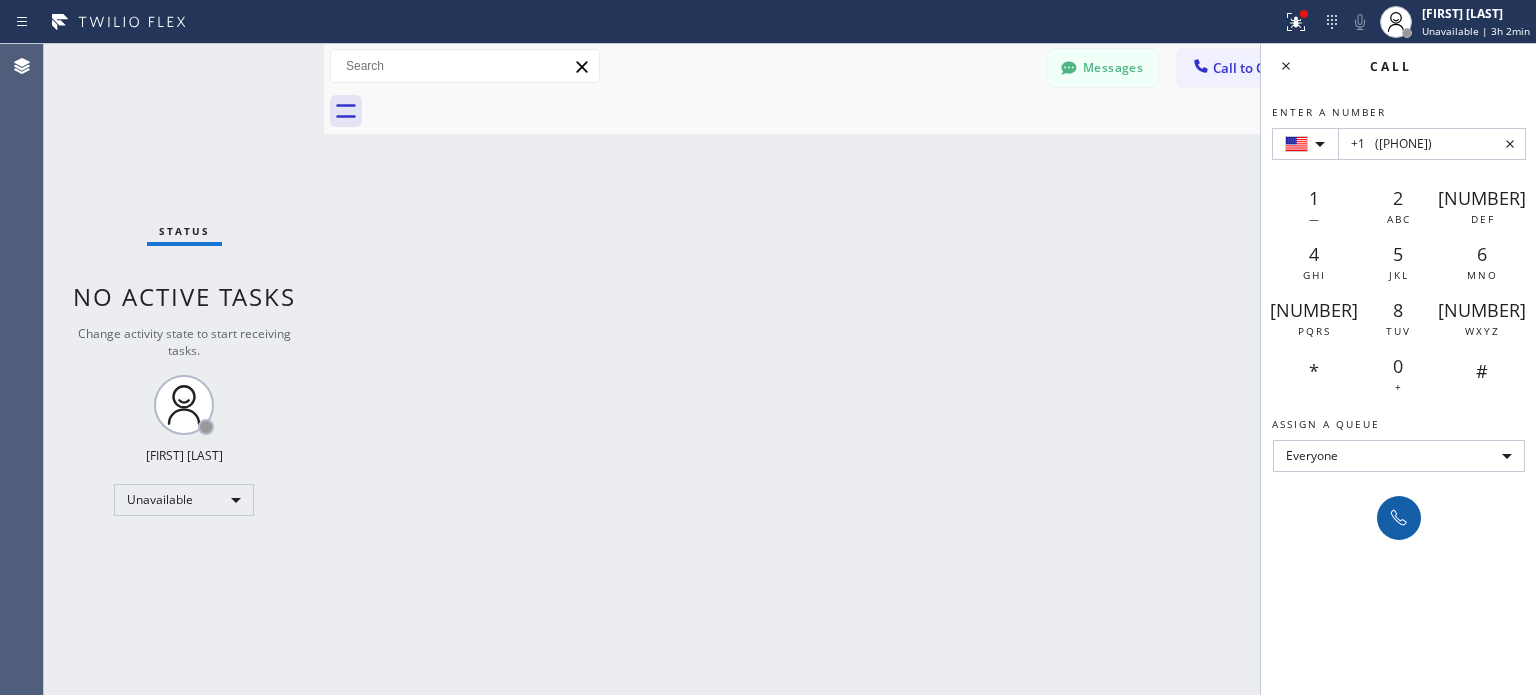 type on "+1	([PHONE])" 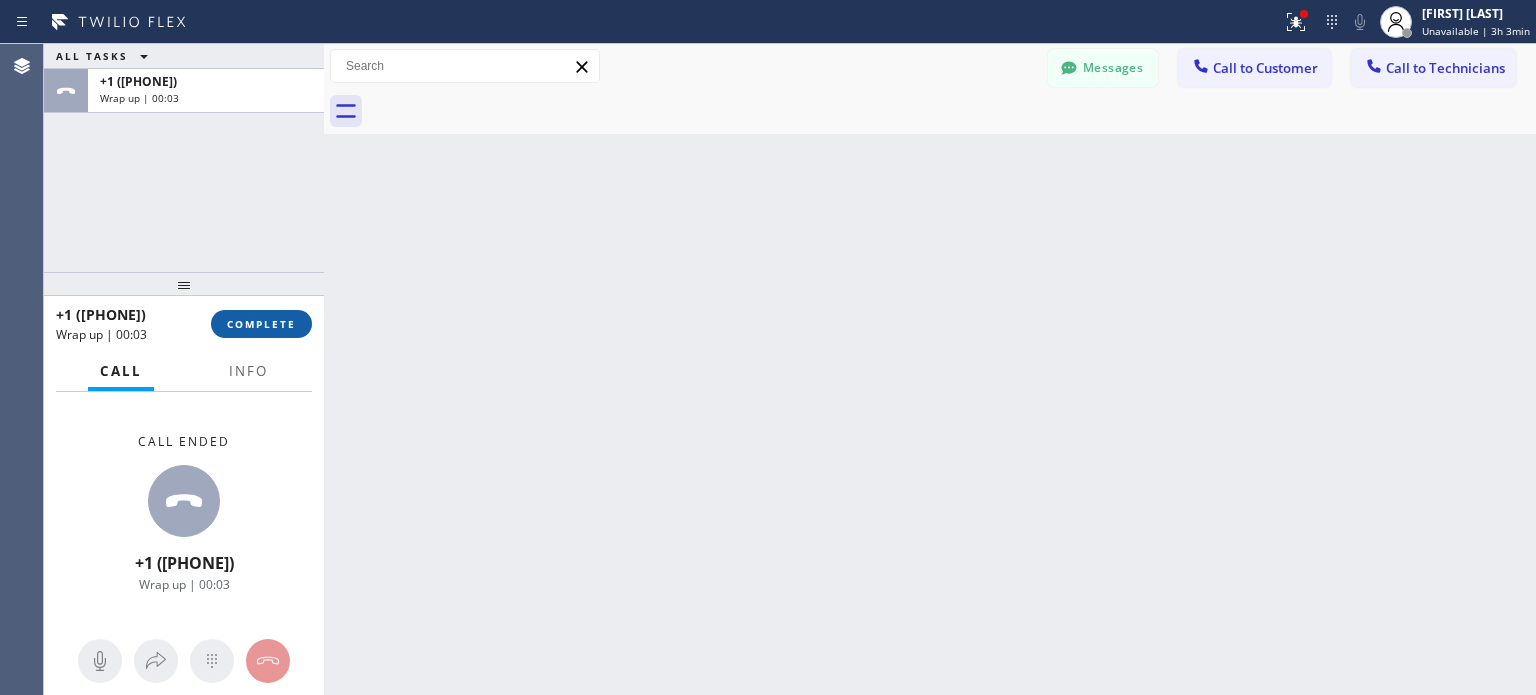 click on "COMPLETE" at bounding box center (261, 324) 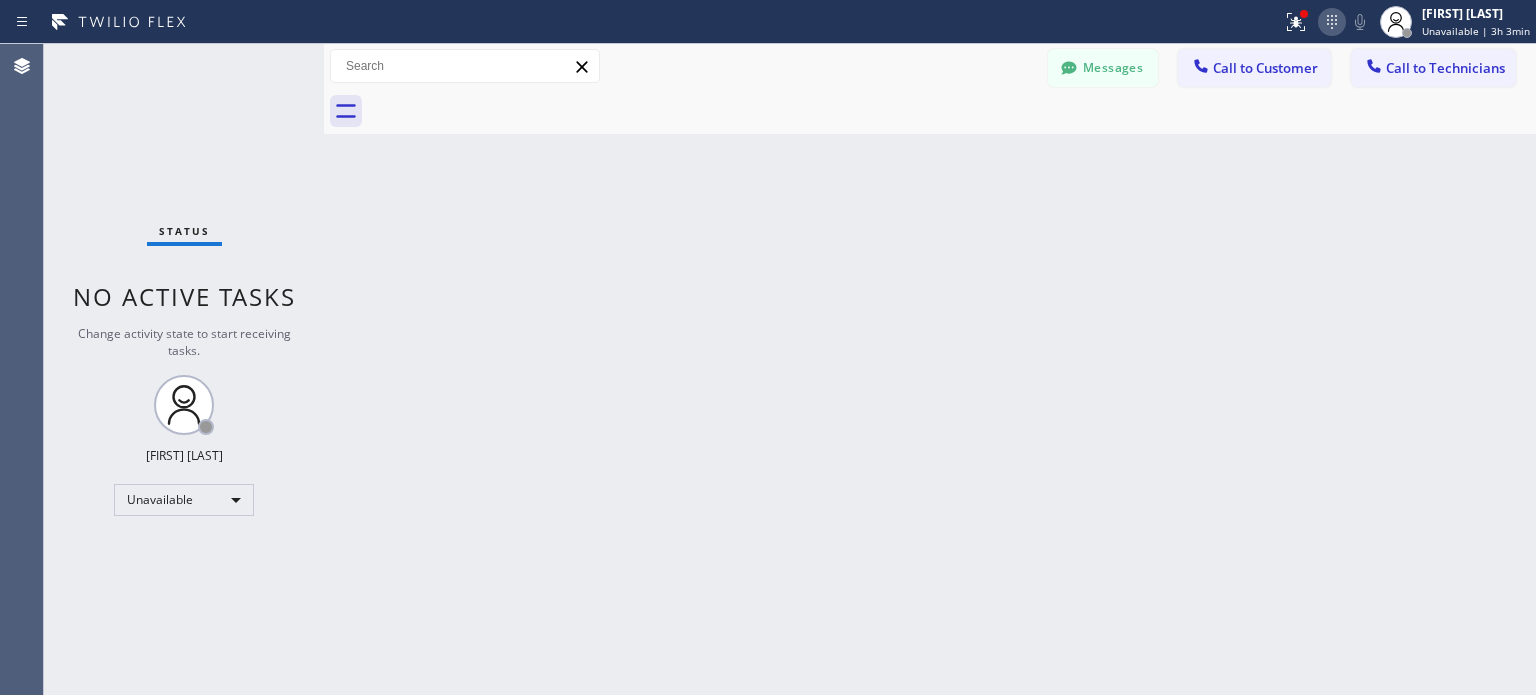 click 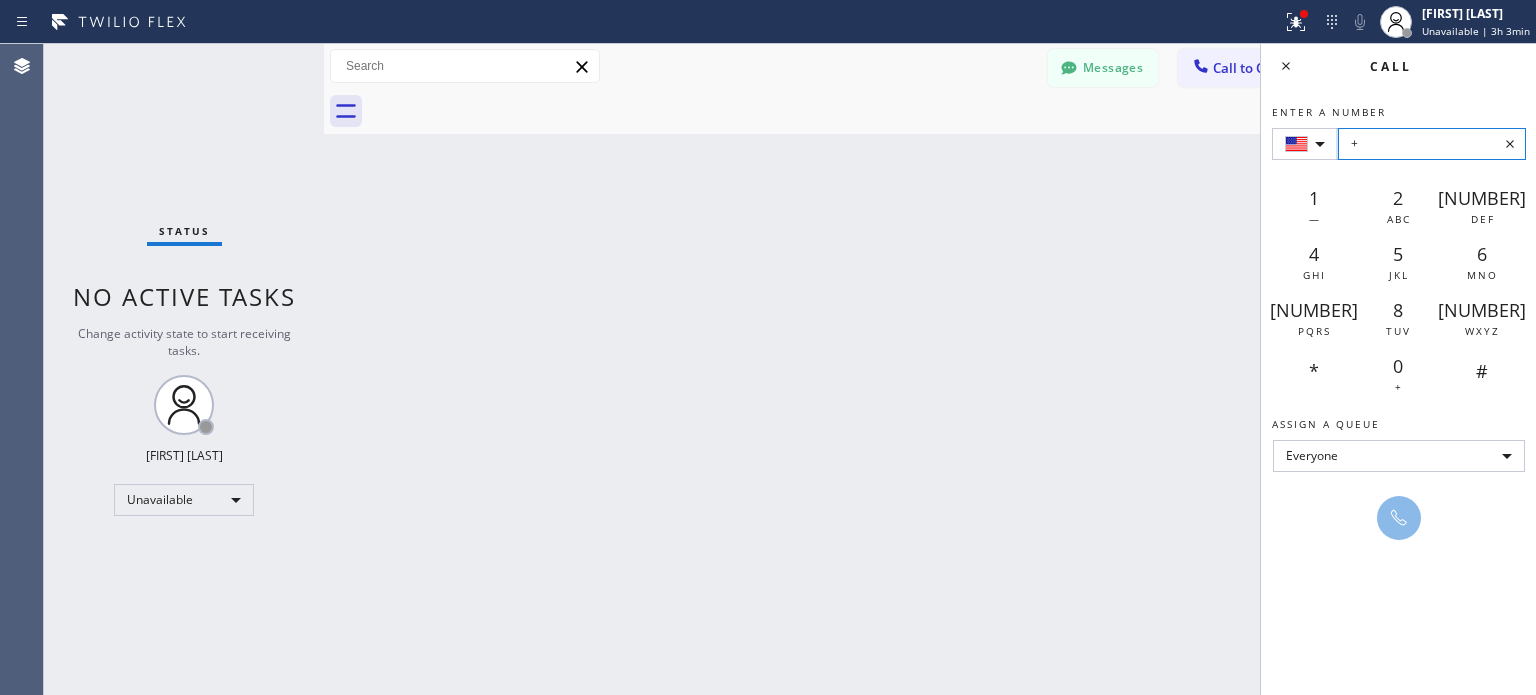 drag, startPoint x: 1431, startPoint y: 124, endPoint x: 1457, endPoint y: 147, distance: 34.713108 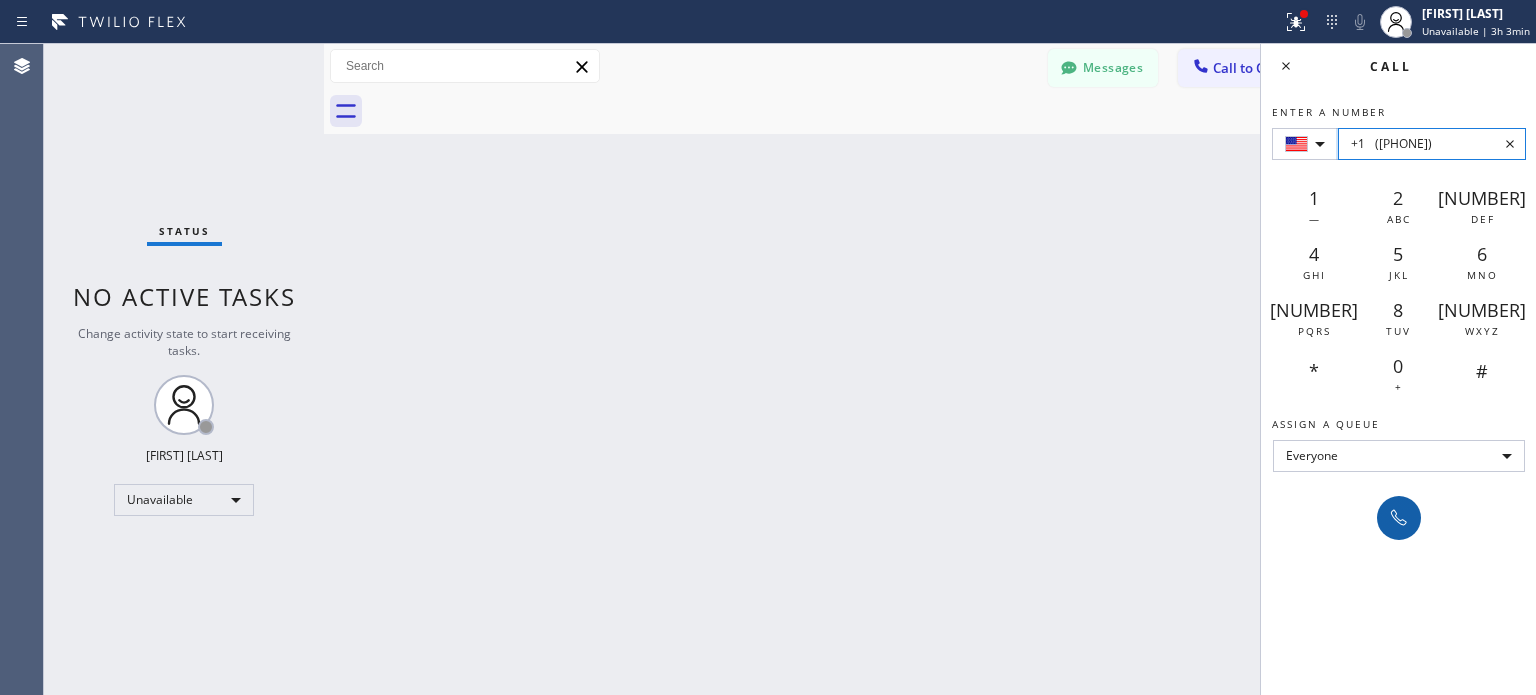 type on "+1	([PHONE])" 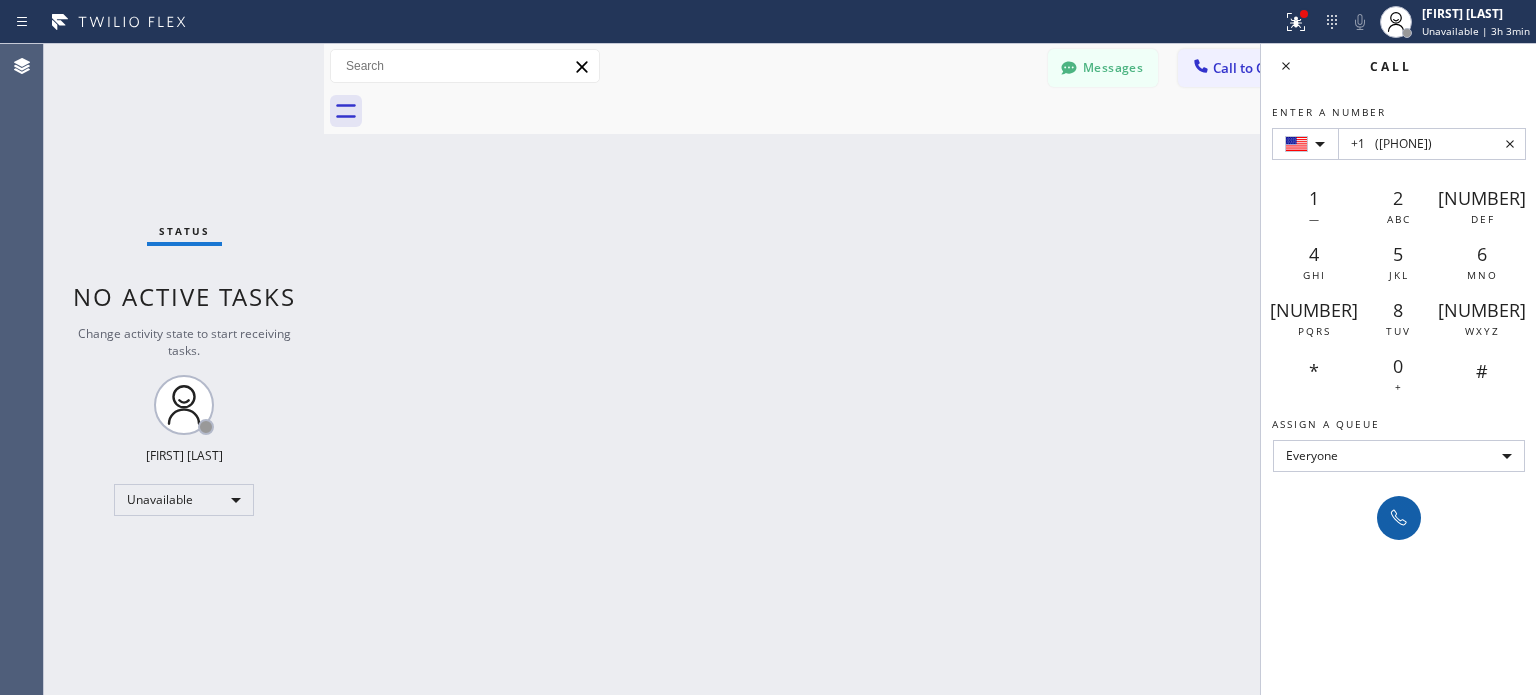click 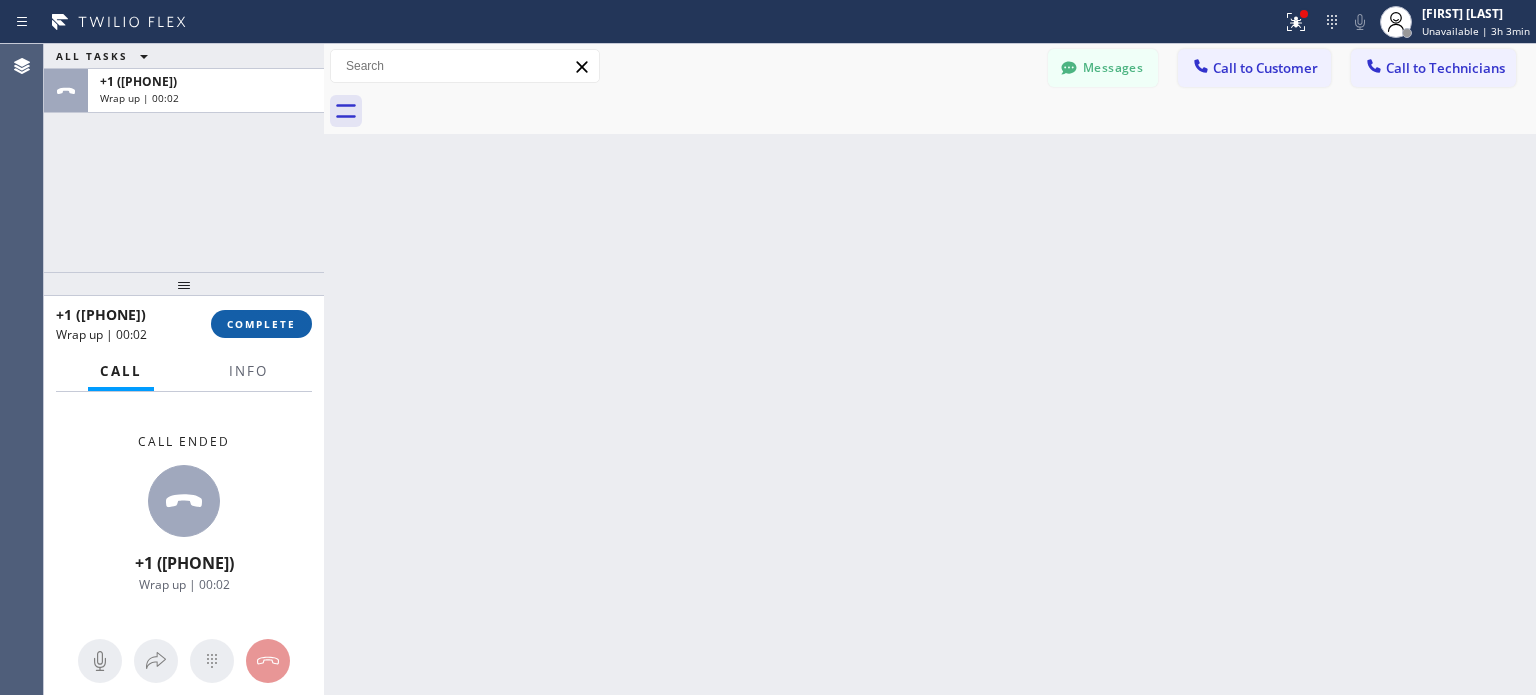 click on "COMPLETE" at bounding box center (261, 324) 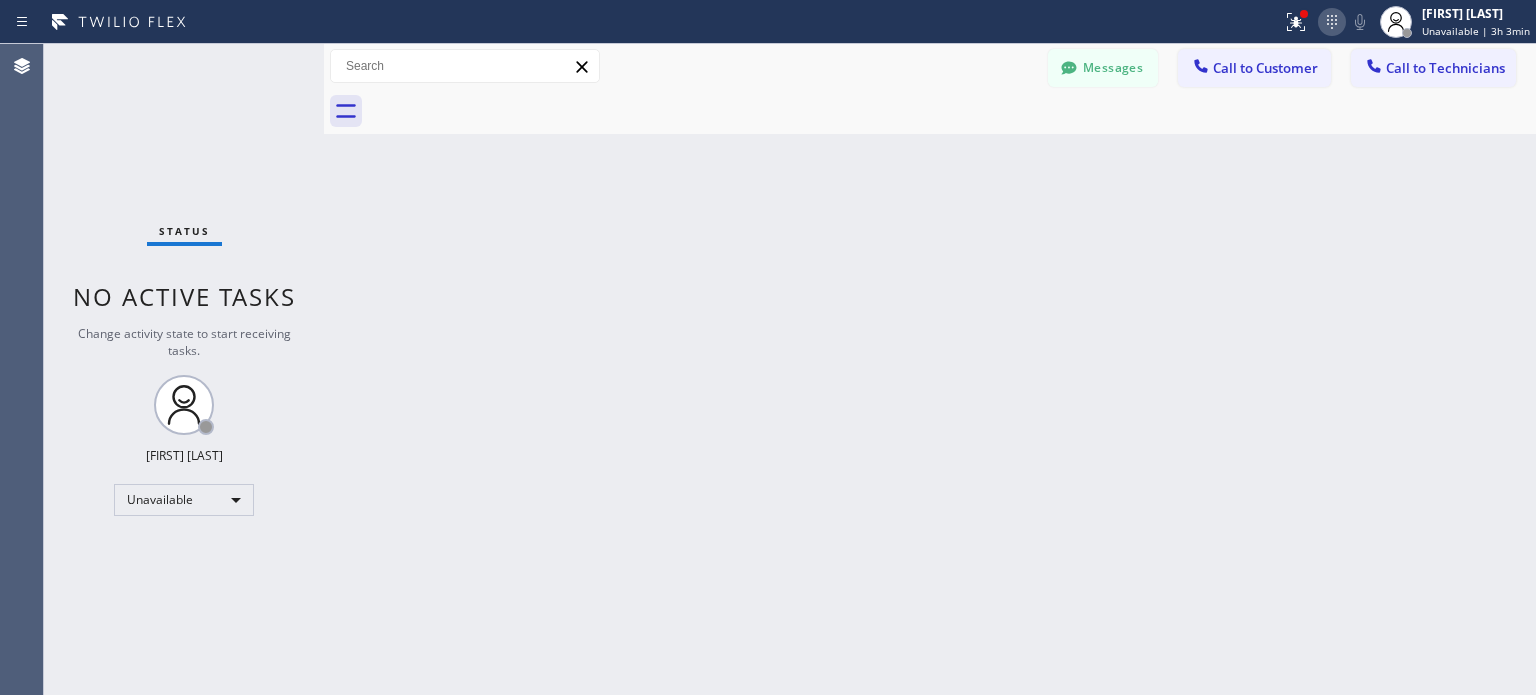 click 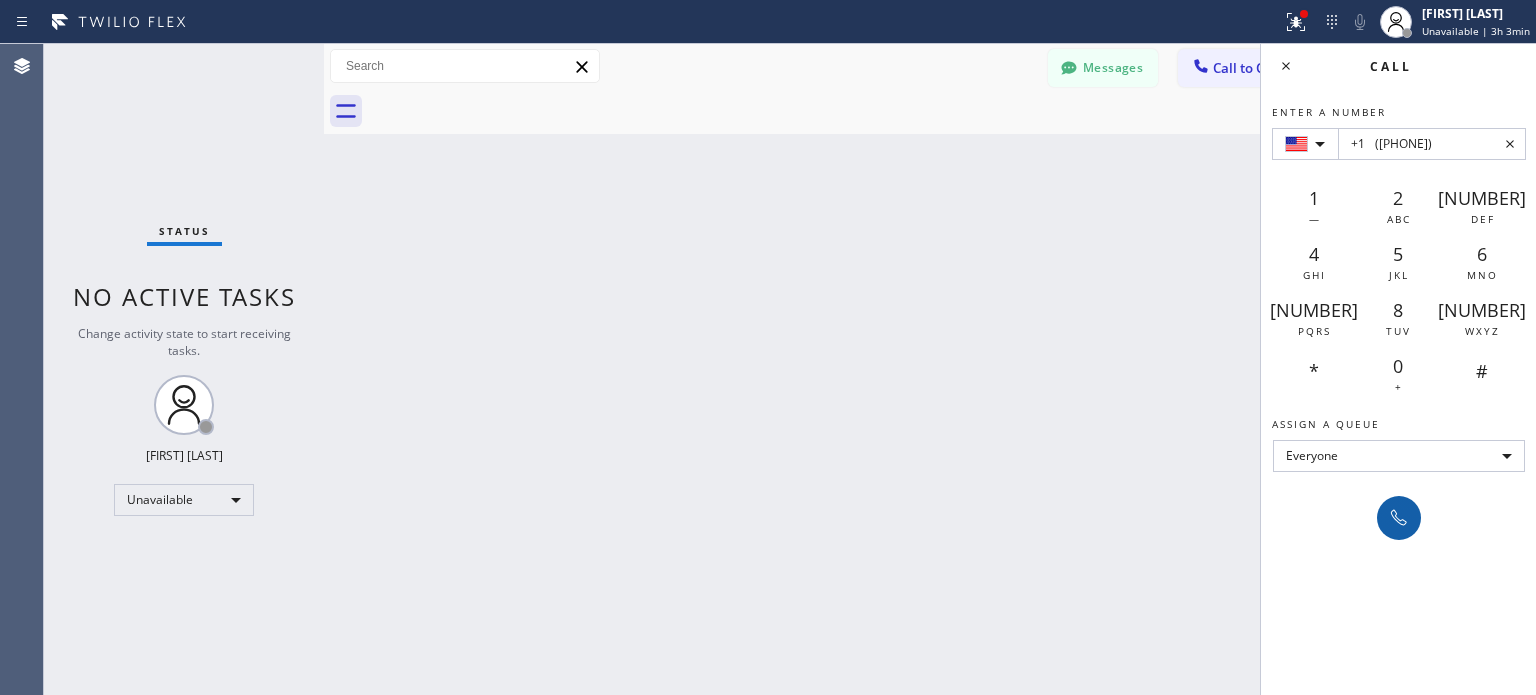 type on "+1	([PHONE])" 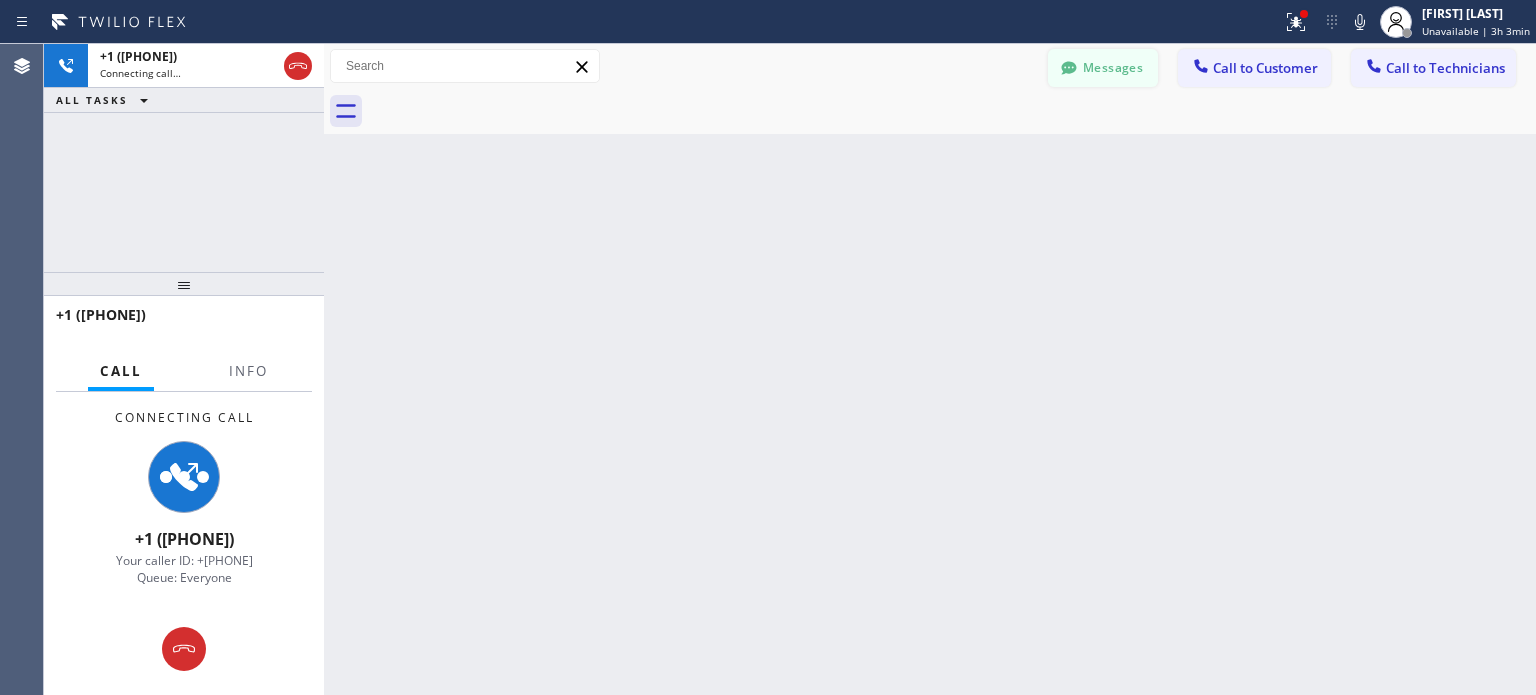 click on "Messages" at bounding box center [1103, 68] 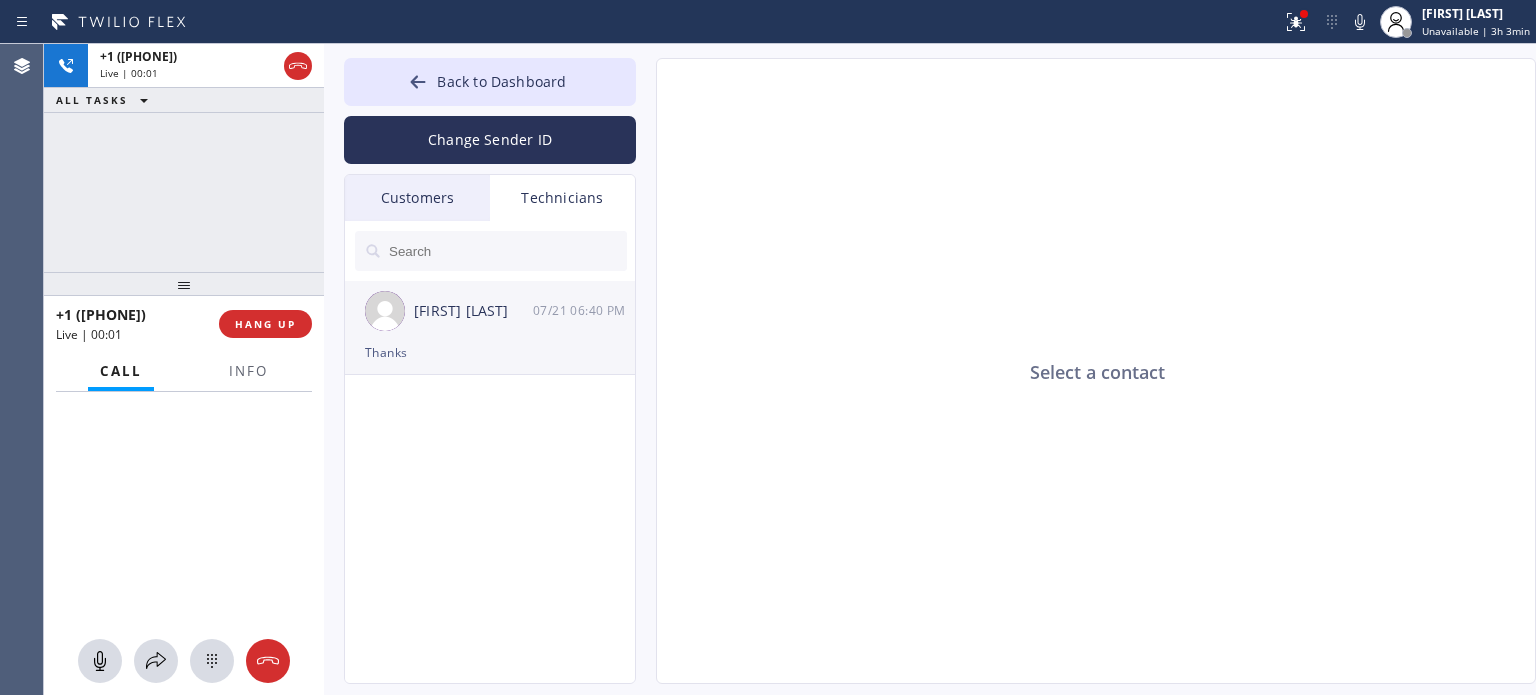 click on "[FIRST] [DATE] [TIME]" at bounding box center [491, 311] 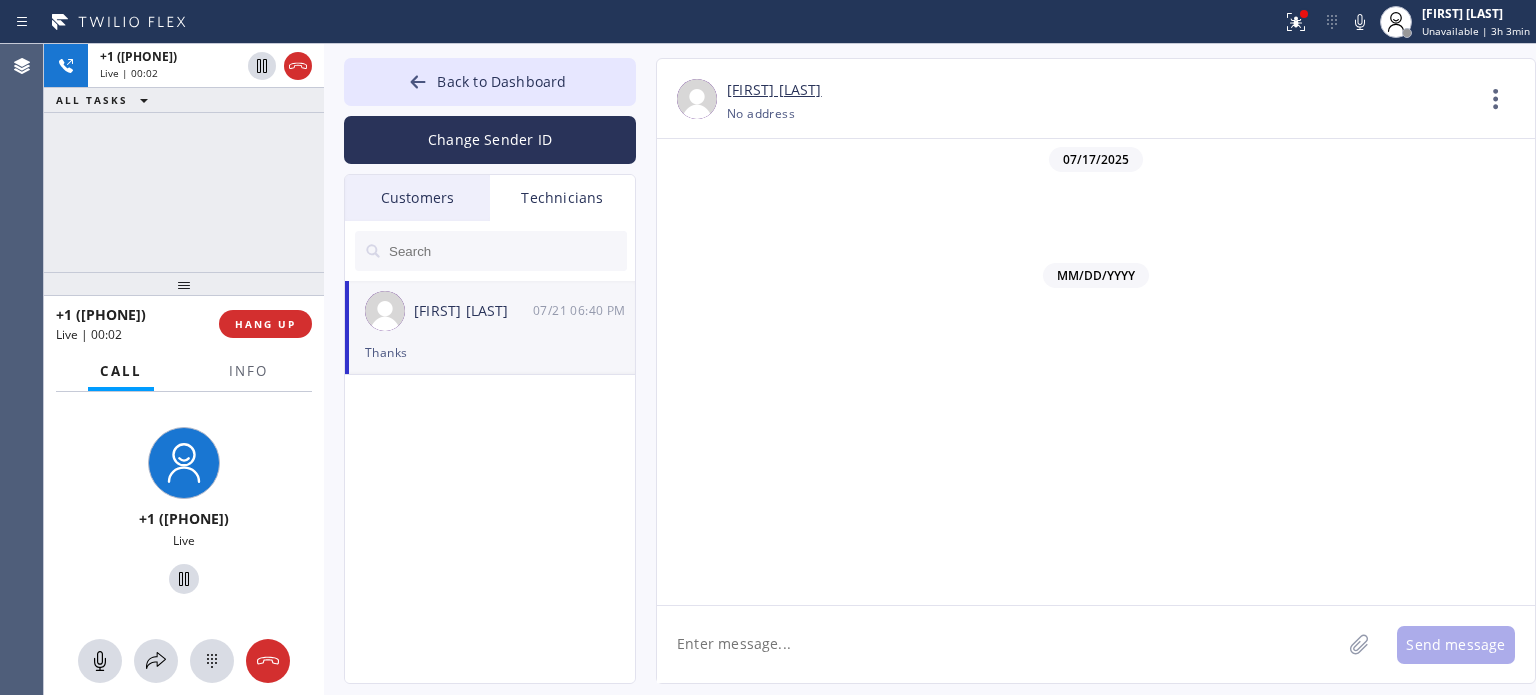 scroll, scrollTop: 538, scrollLeft: 0, axis: vertical 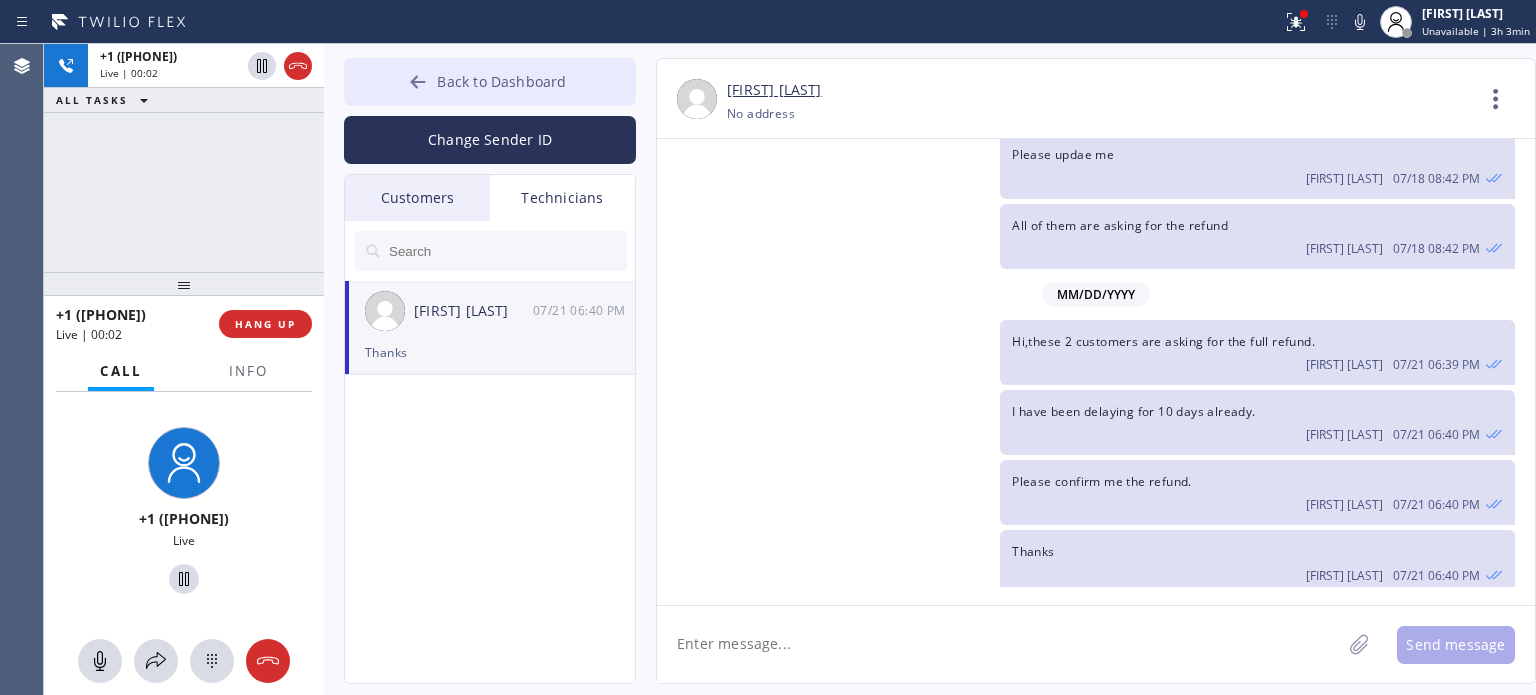 click 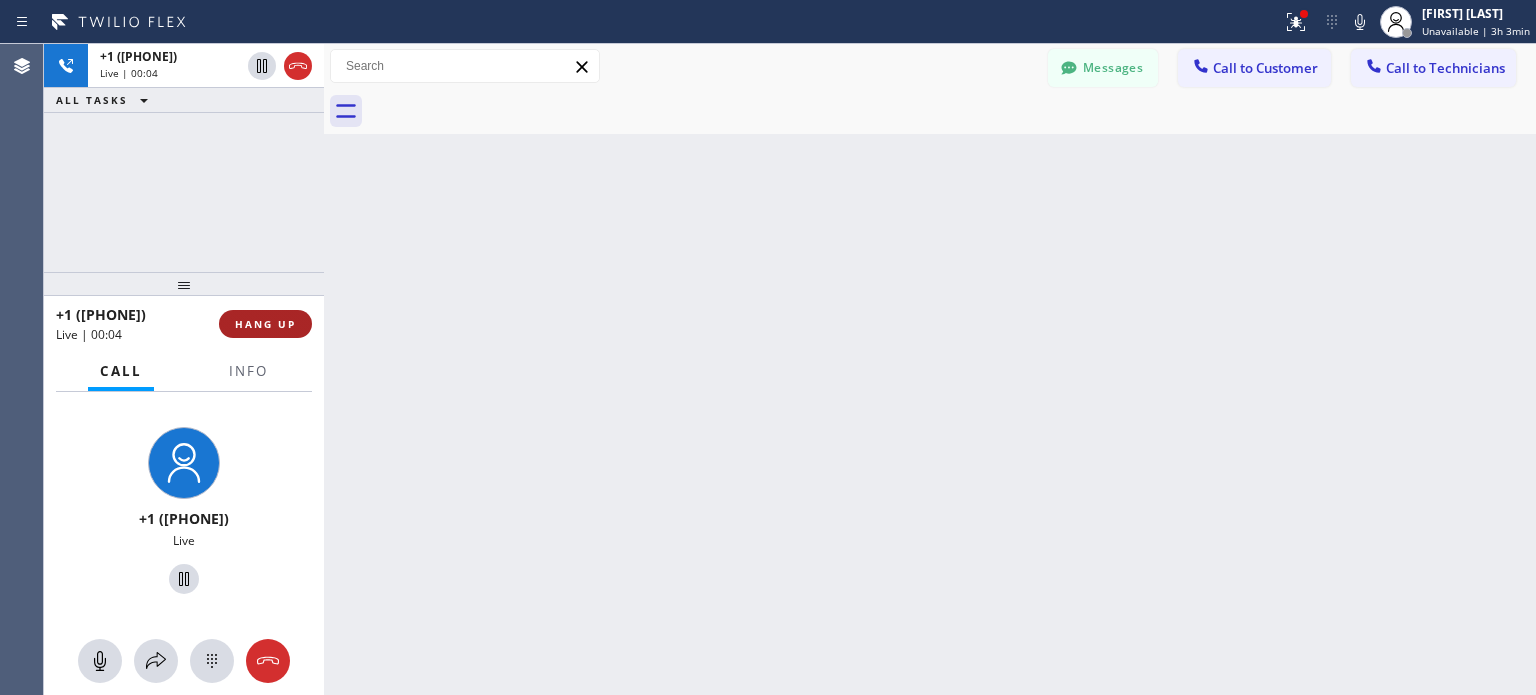 click on "HANG UP" at bounding box center (265, 324) 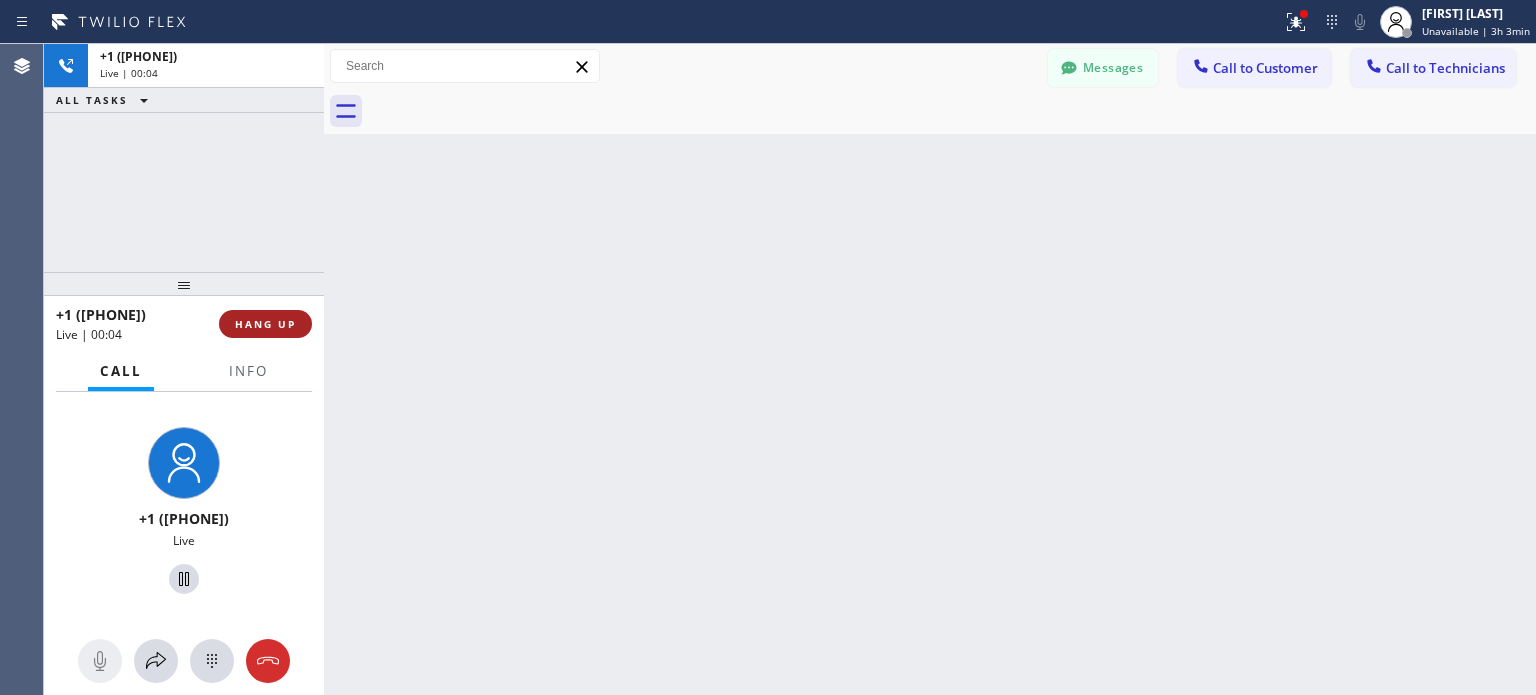 click on "HANG UP" at bounding box center (265, 324) 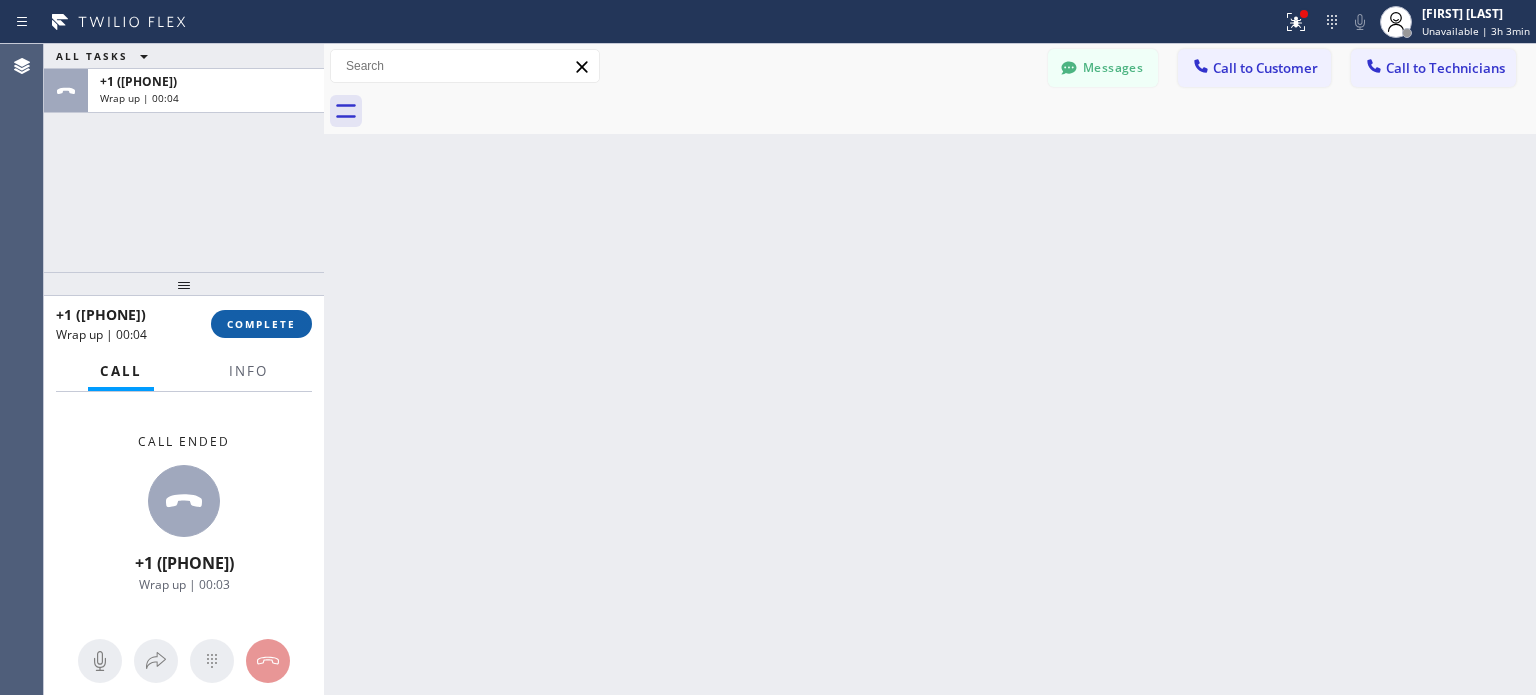 click on "COMPLETE" at bounding box center (261, 324) 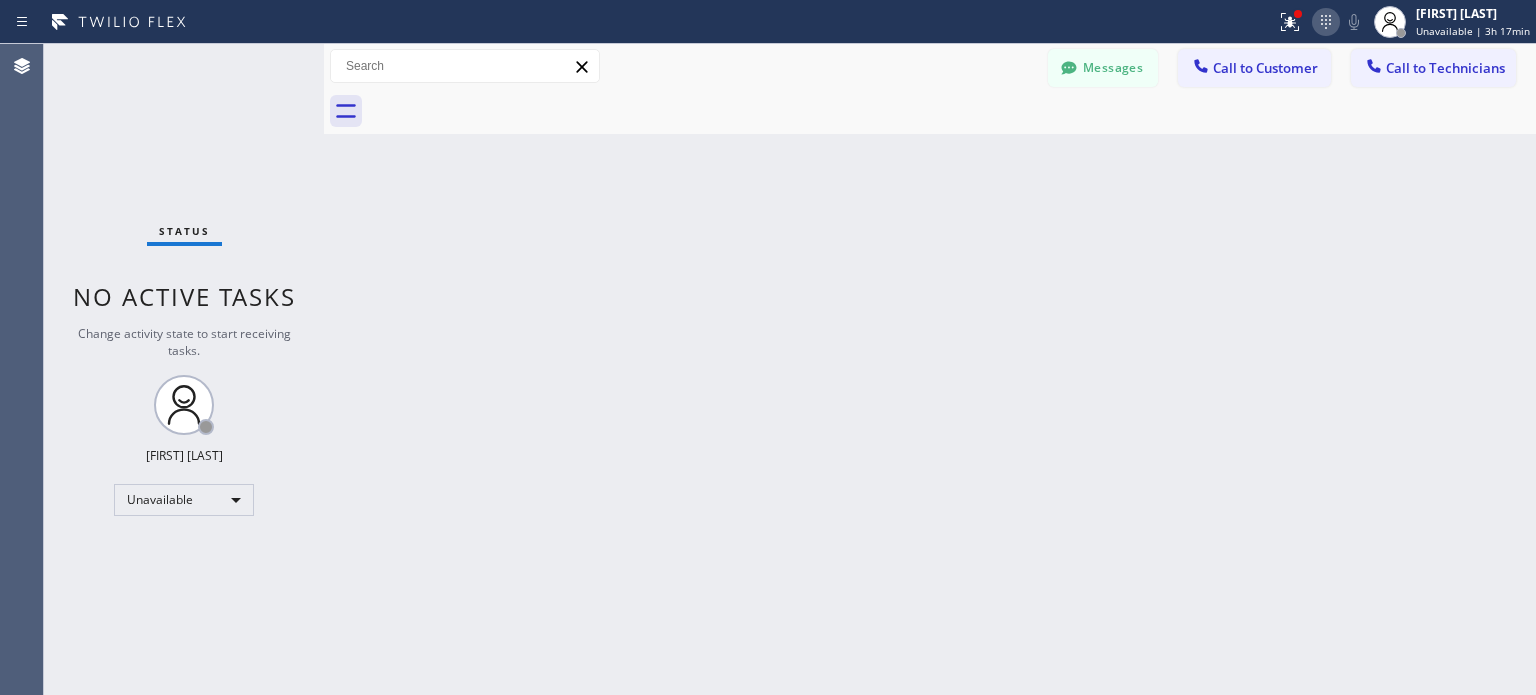 click 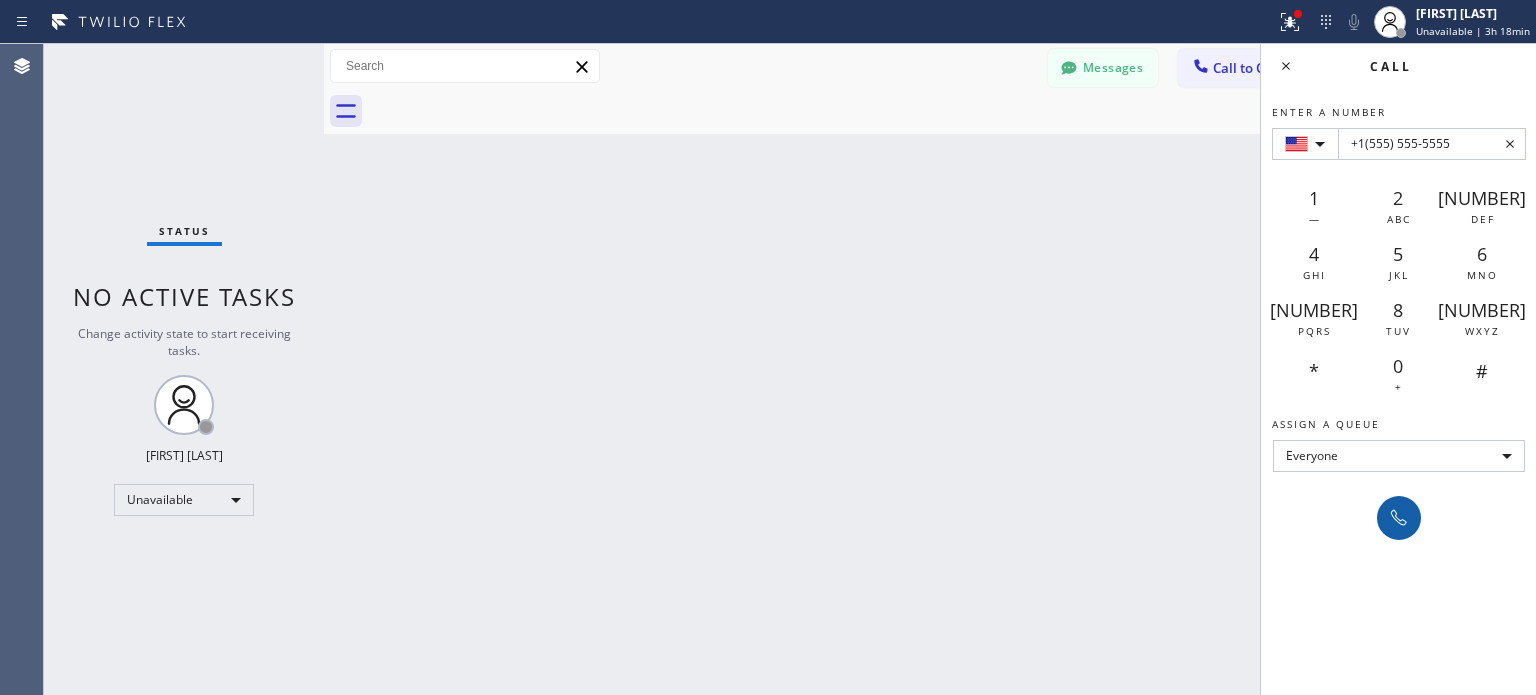 type on "+1(555) 555-5555" 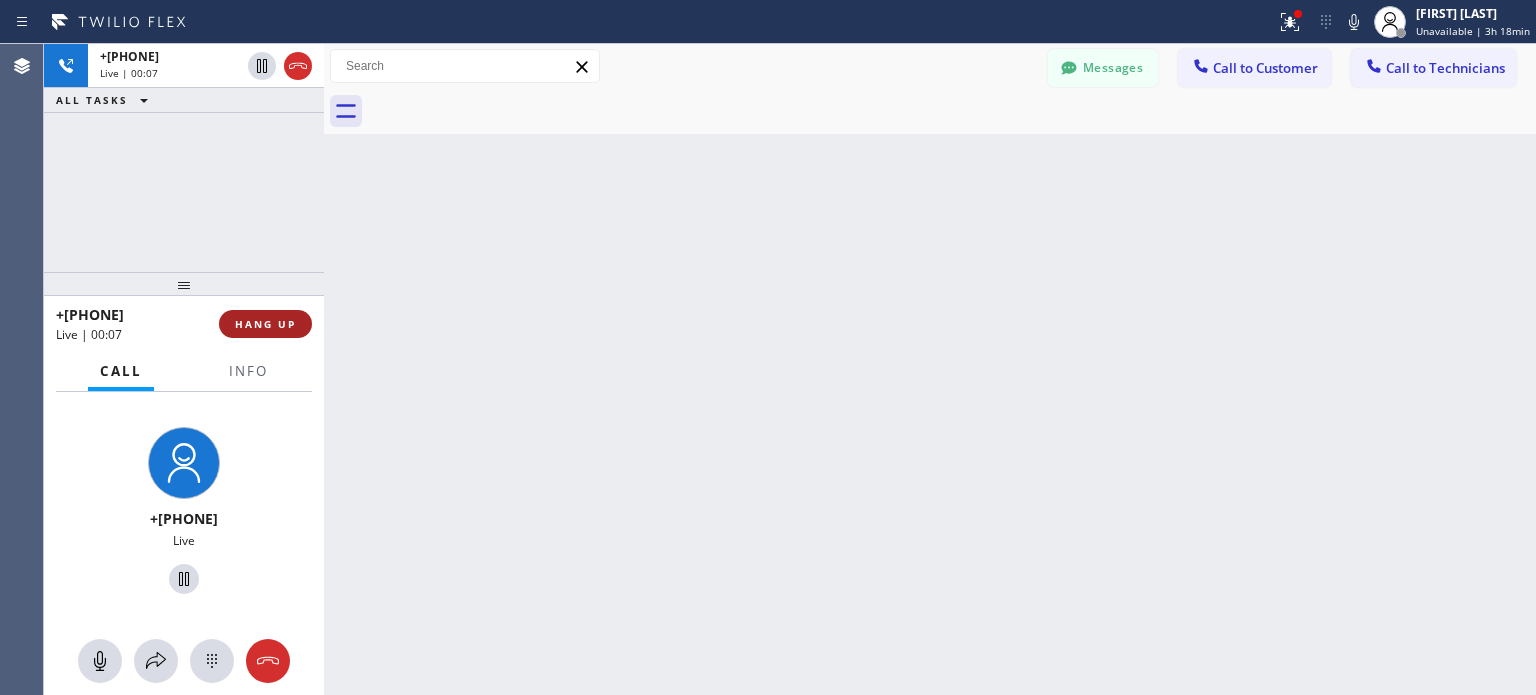 click on "HANG UP" at bounding box center [265, 324] 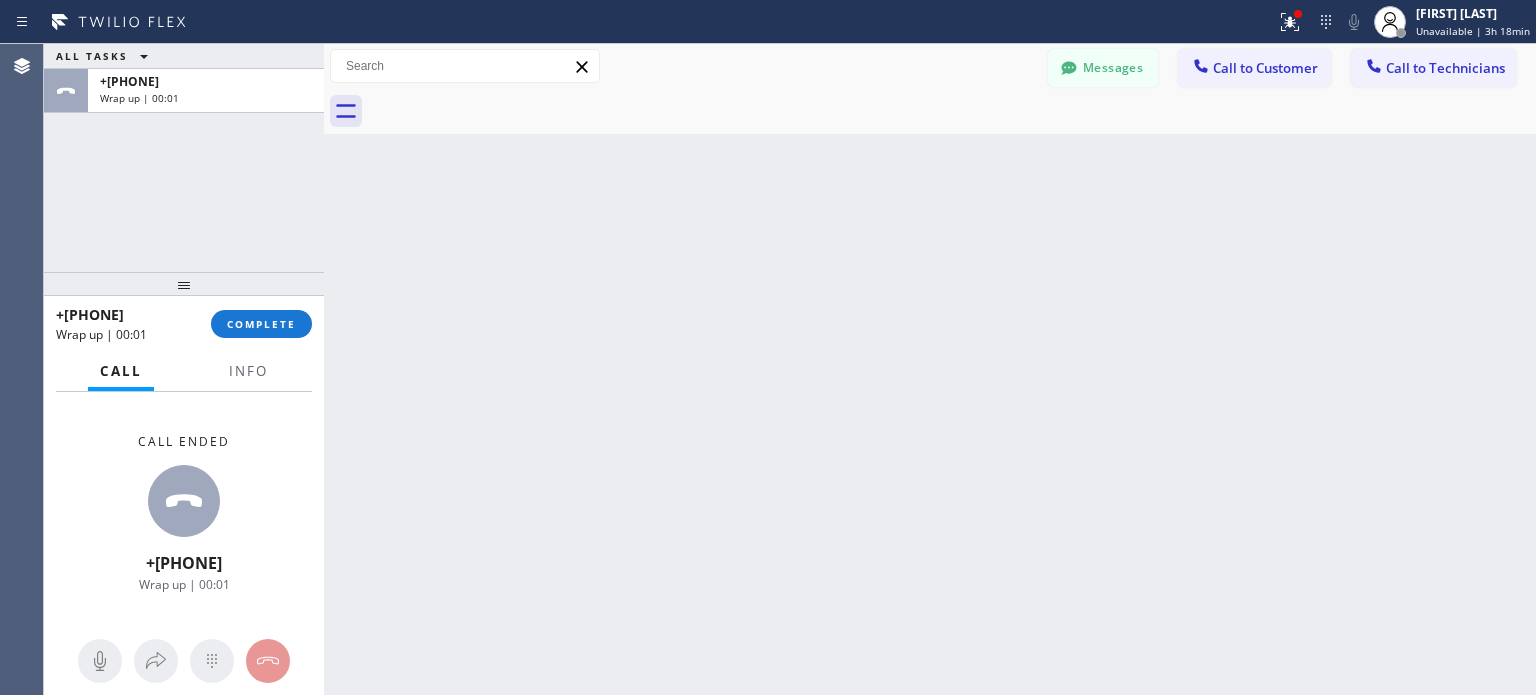 drag, startPoint x: 274, startPoint y: 327, endPoint x: 840, endPoint y: 121, distance: 602.32214 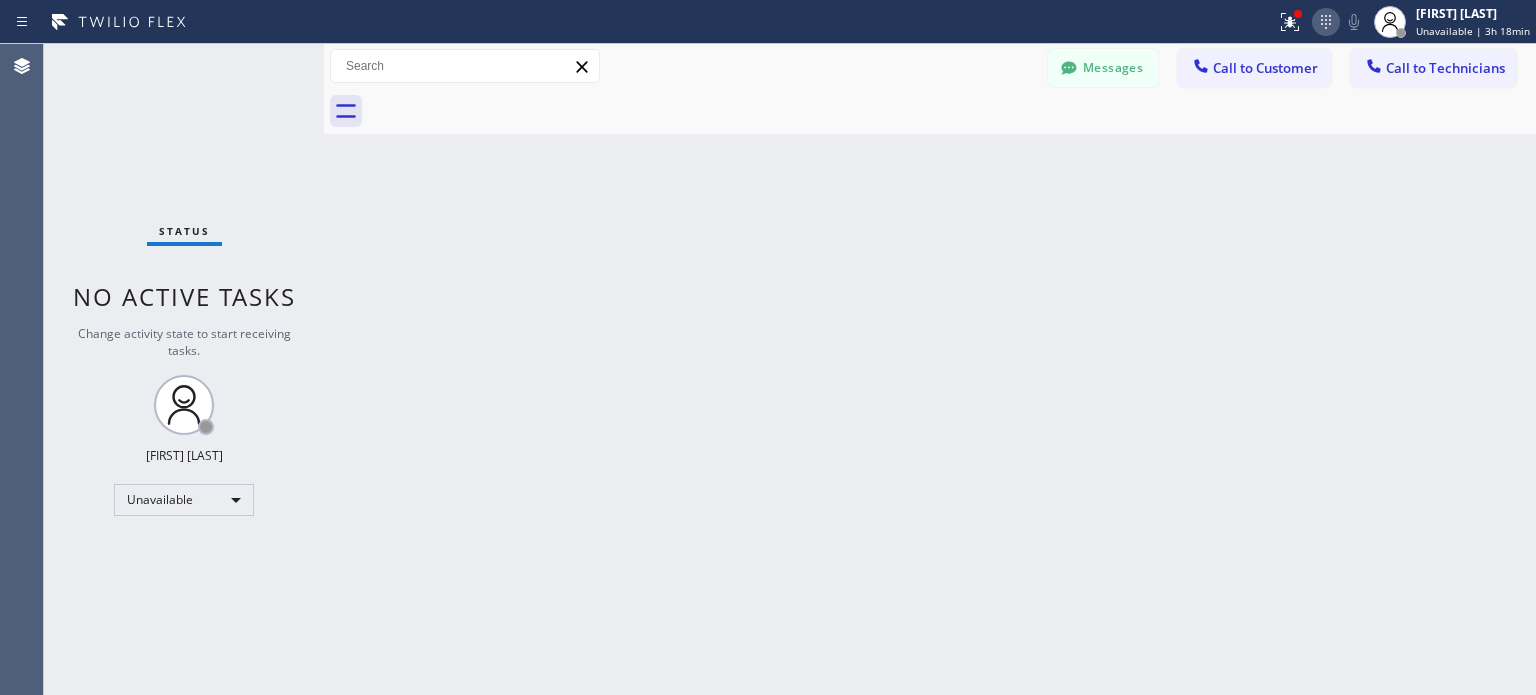 click 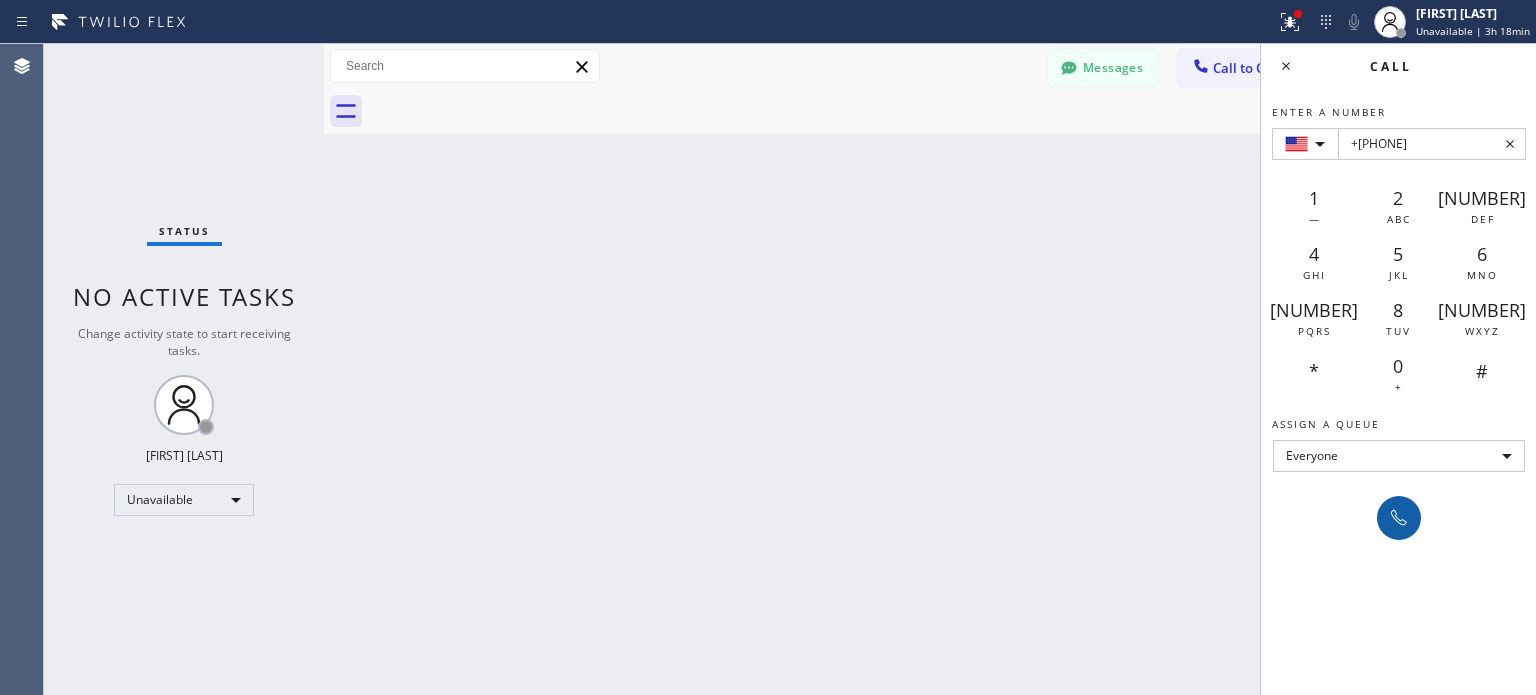 type on "+[PHONE]" 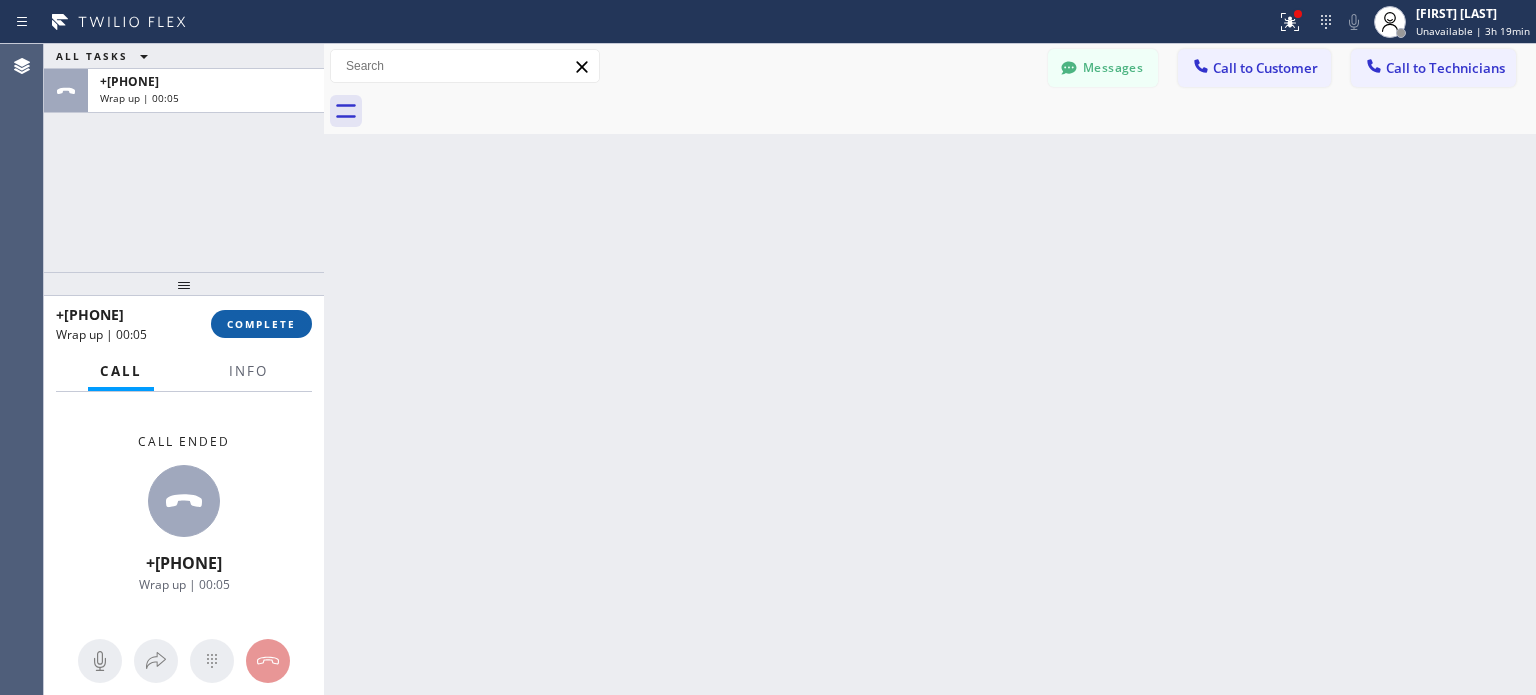 click on "COMPLETE" at bounding box center (261, 324) 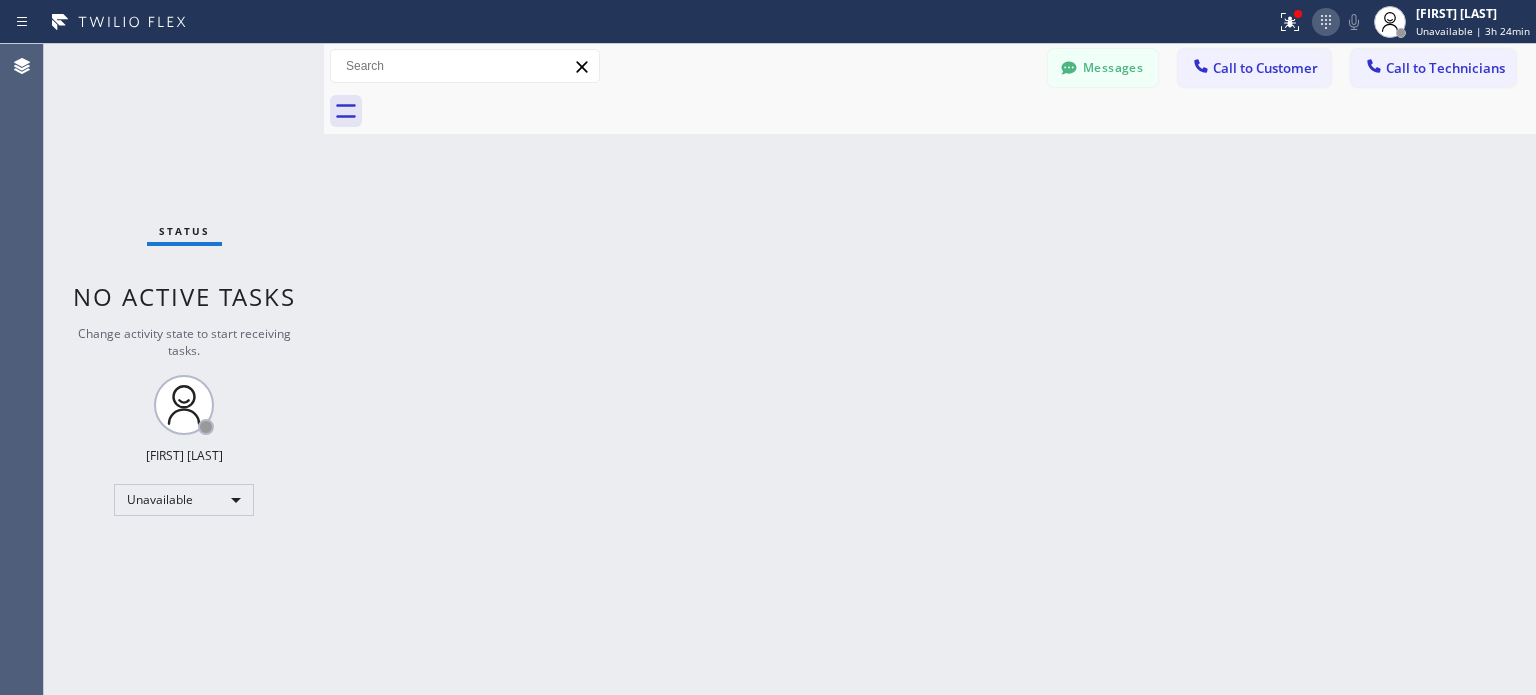 click 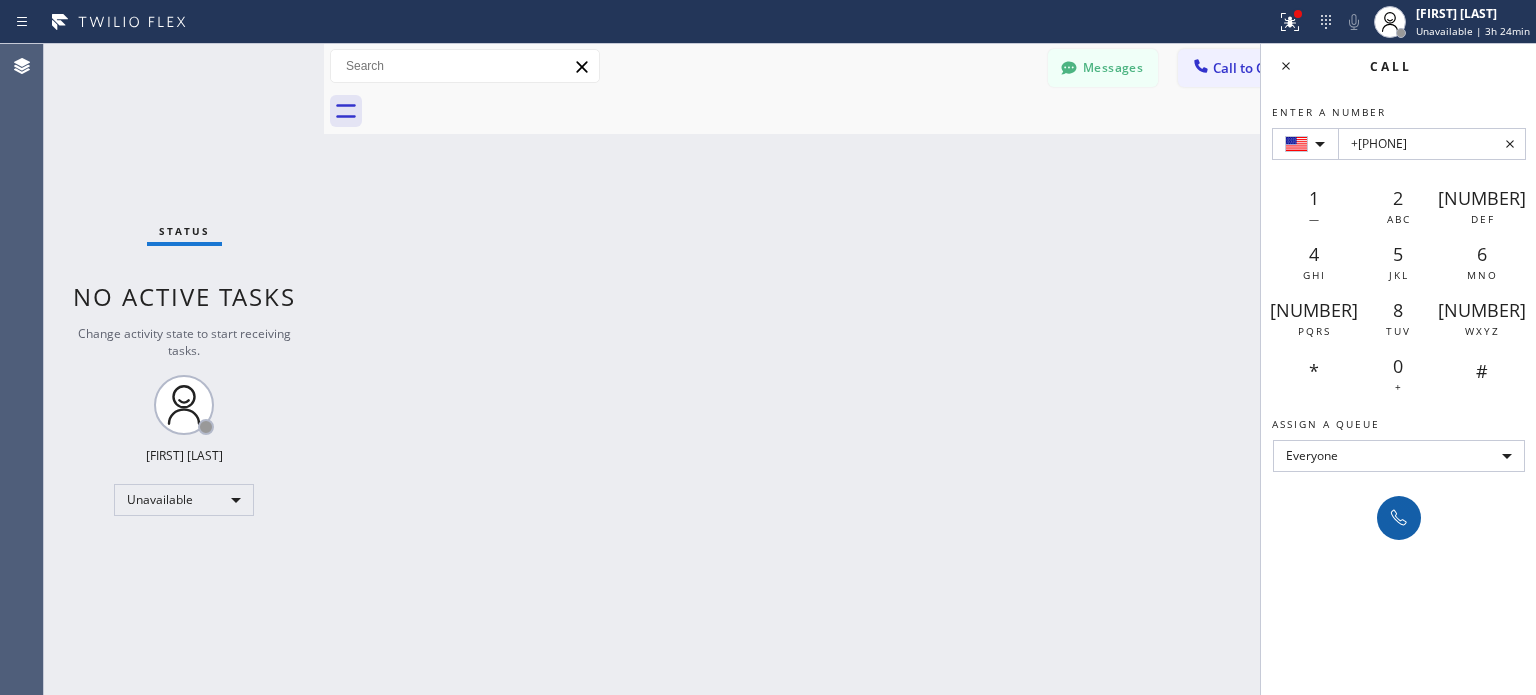 type on "+[PHONE]" 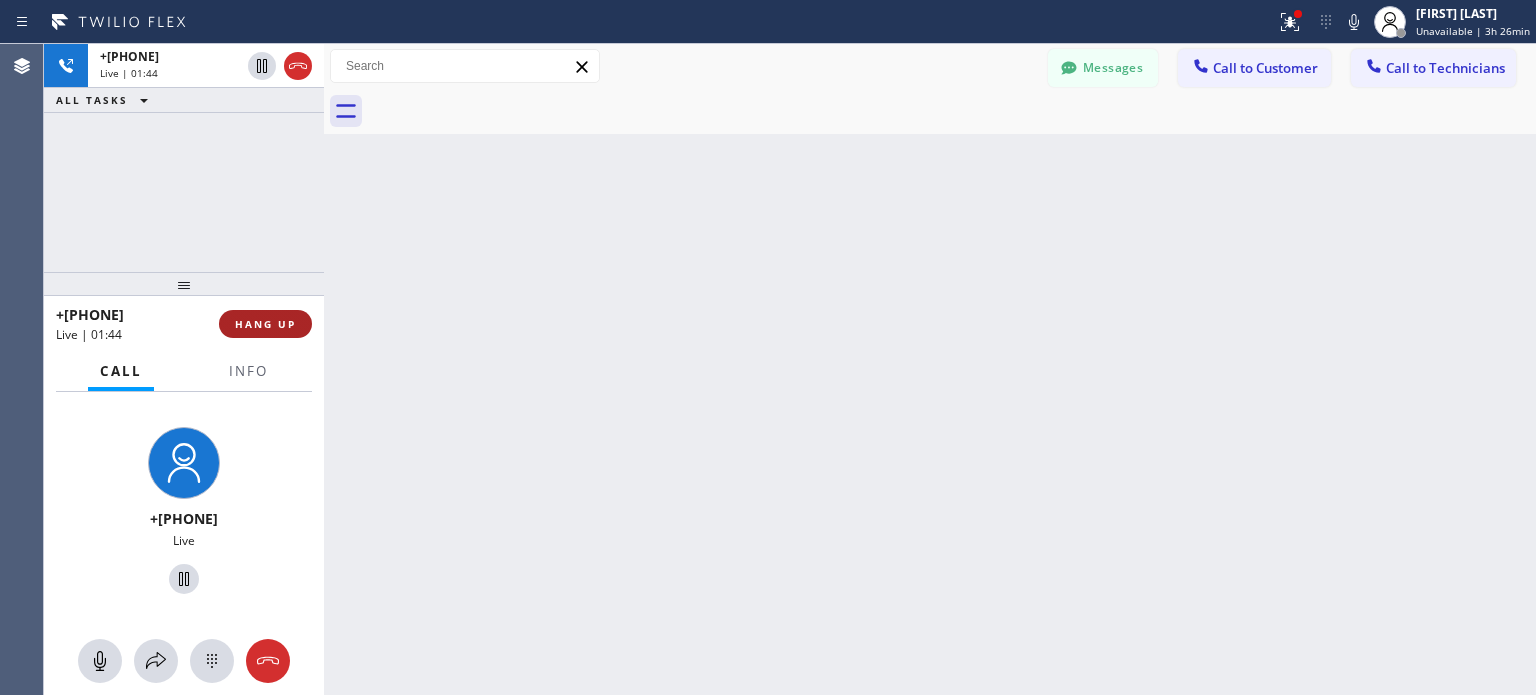 click on "HANG UP" at bounding box center (265, 324) 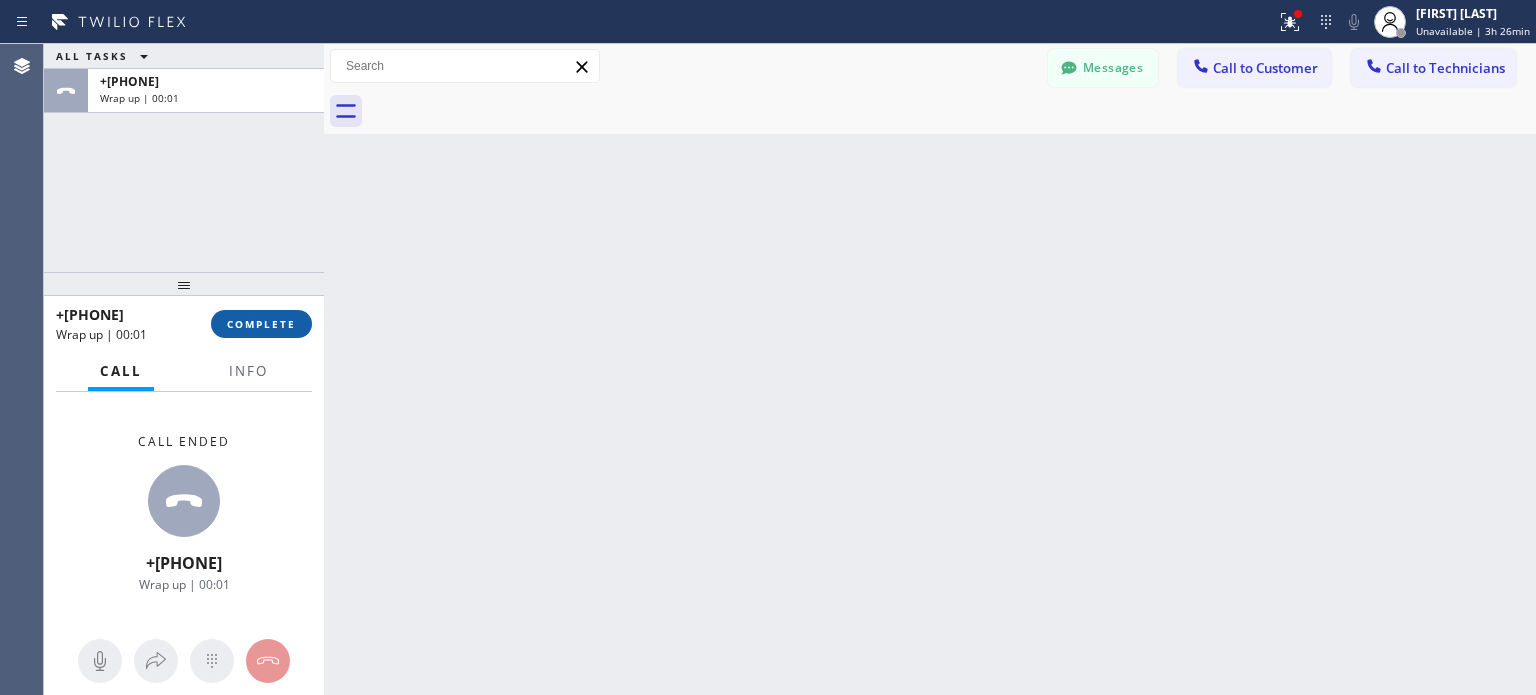 drag, startPoint x: 292, startPoint y: 320, endPoint x: 289, endPoint y: 307, distance: 13.341664 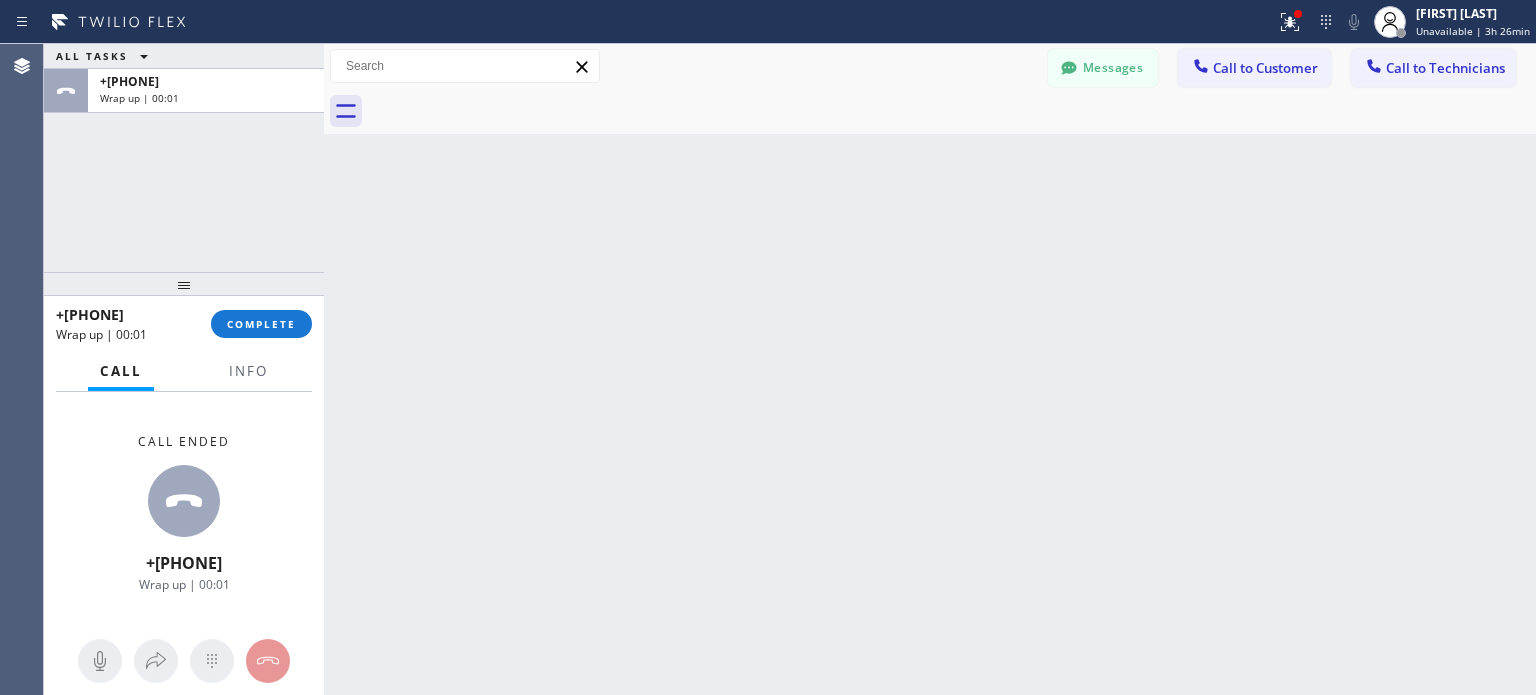 click on "COMPLETE" at bounding box center (261, 324) 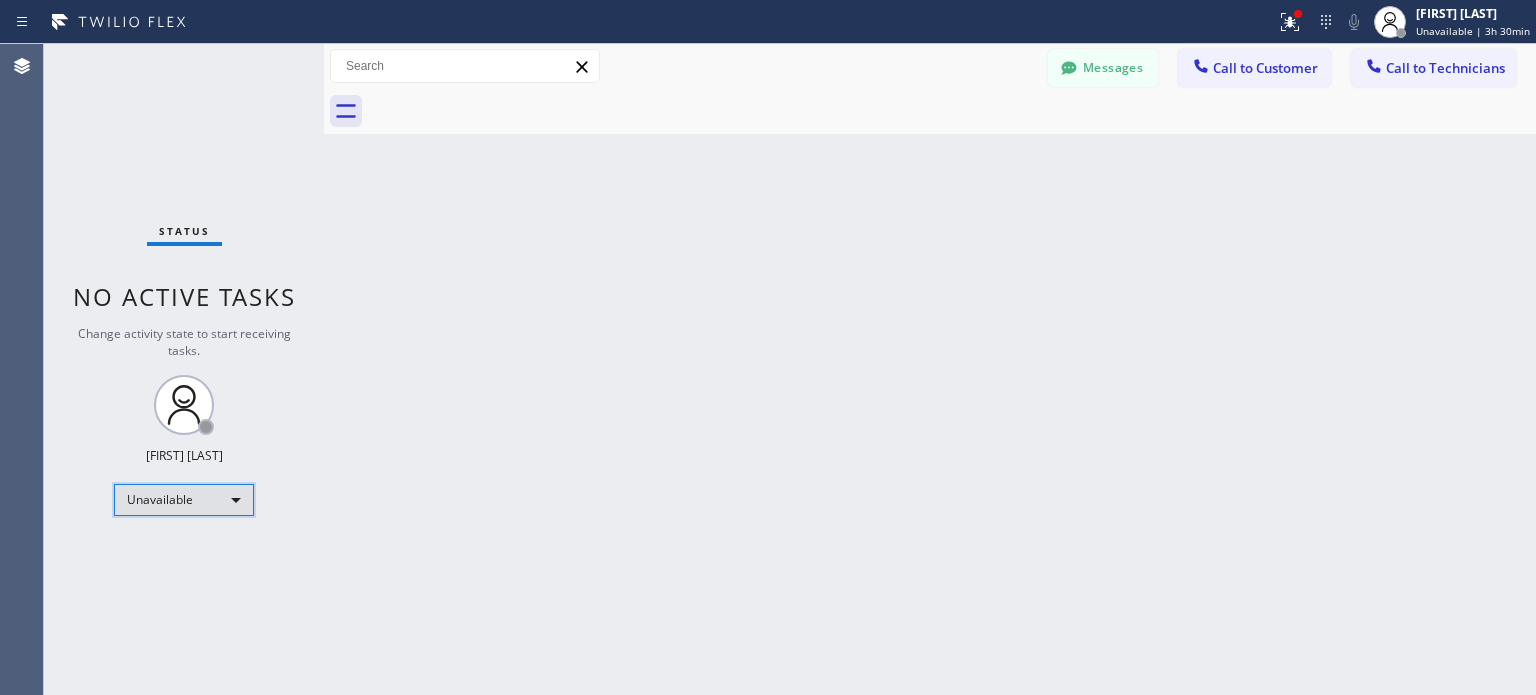 click on "Unavailable" at bounding box center (184, 500) 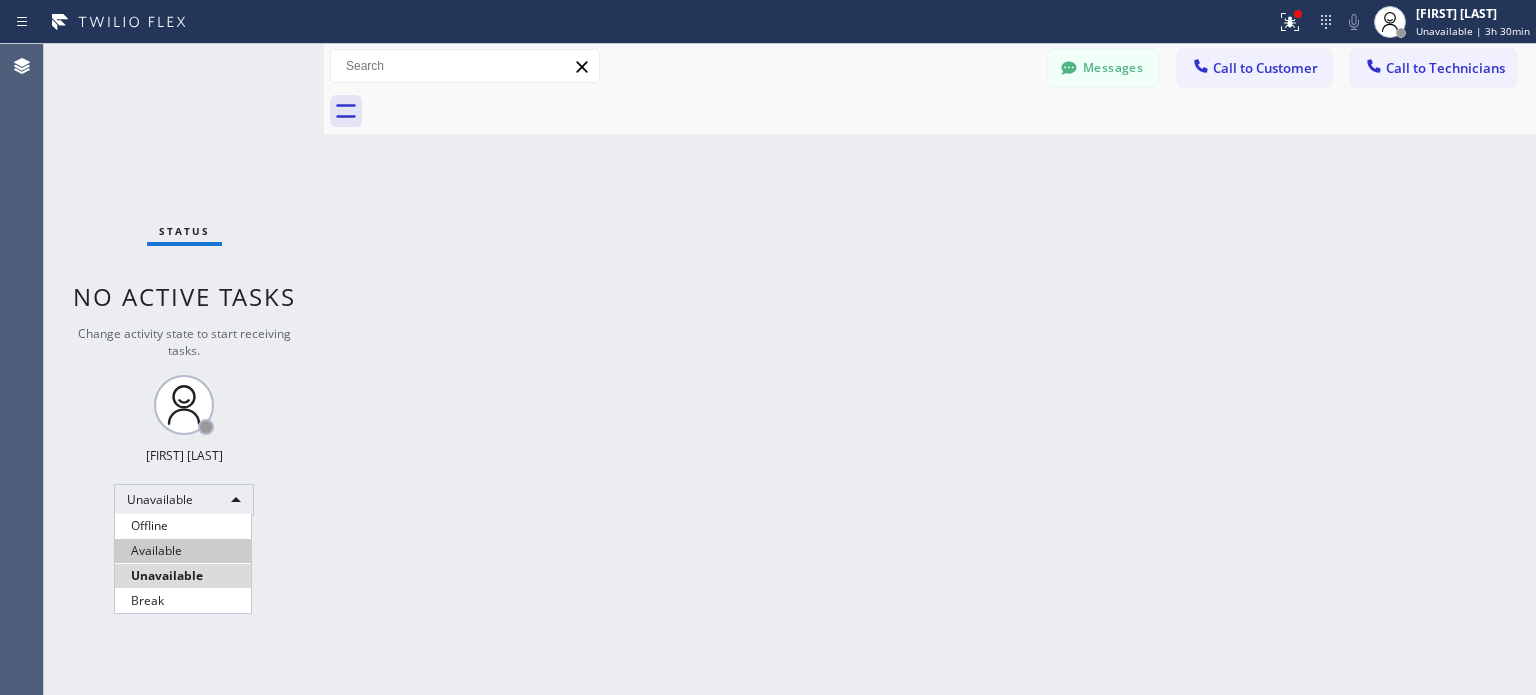 drag, startPoint x: 164, startPoint y: 544, endPoint x: 184, endPoint y: 438, distance: 107.87029 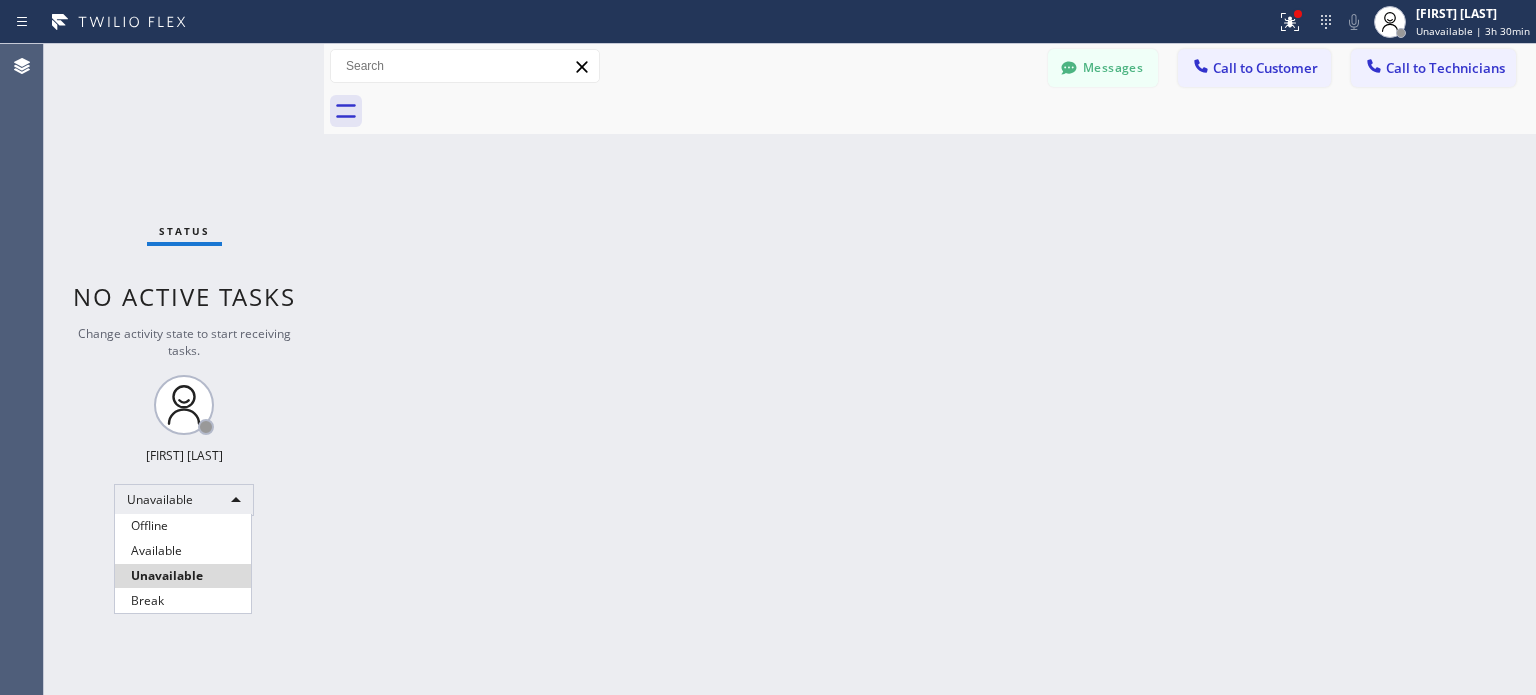 click on "Available" at bounding box center (183, 551) 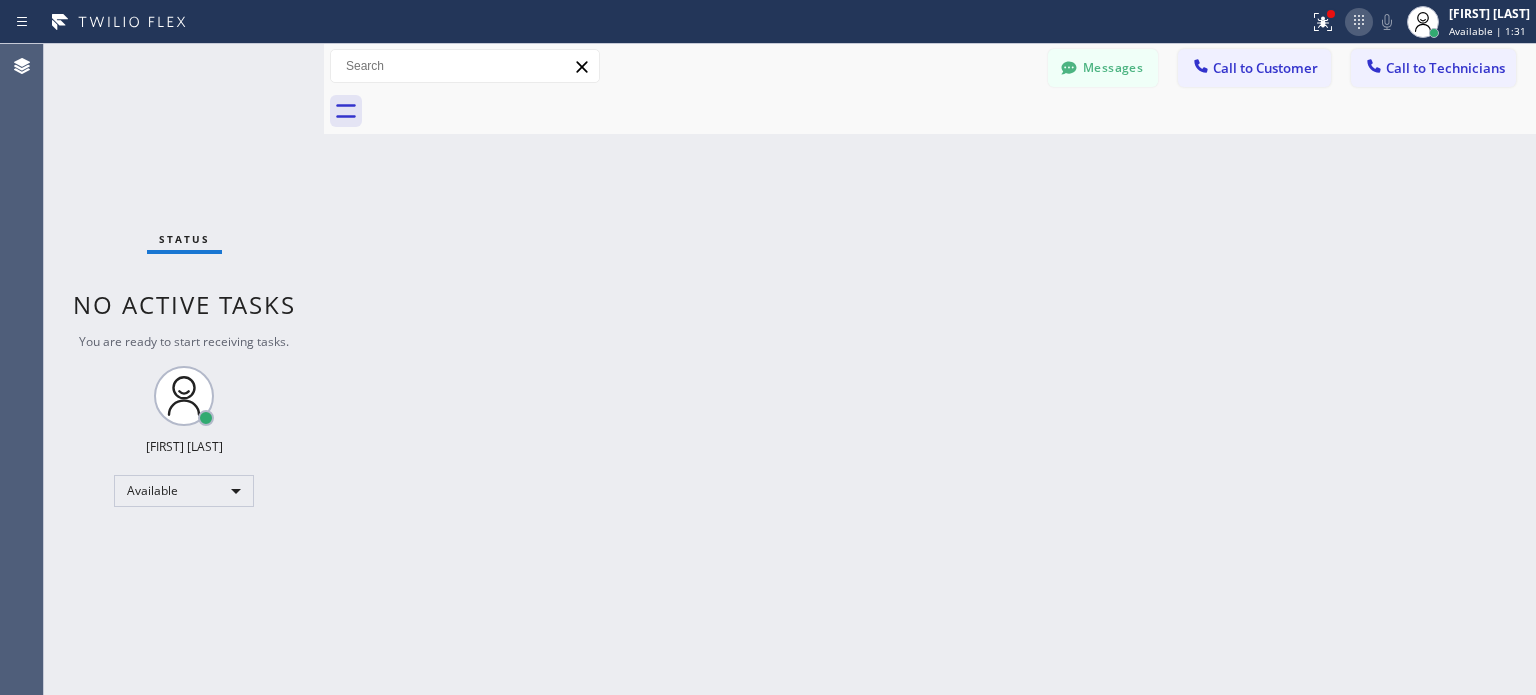 click 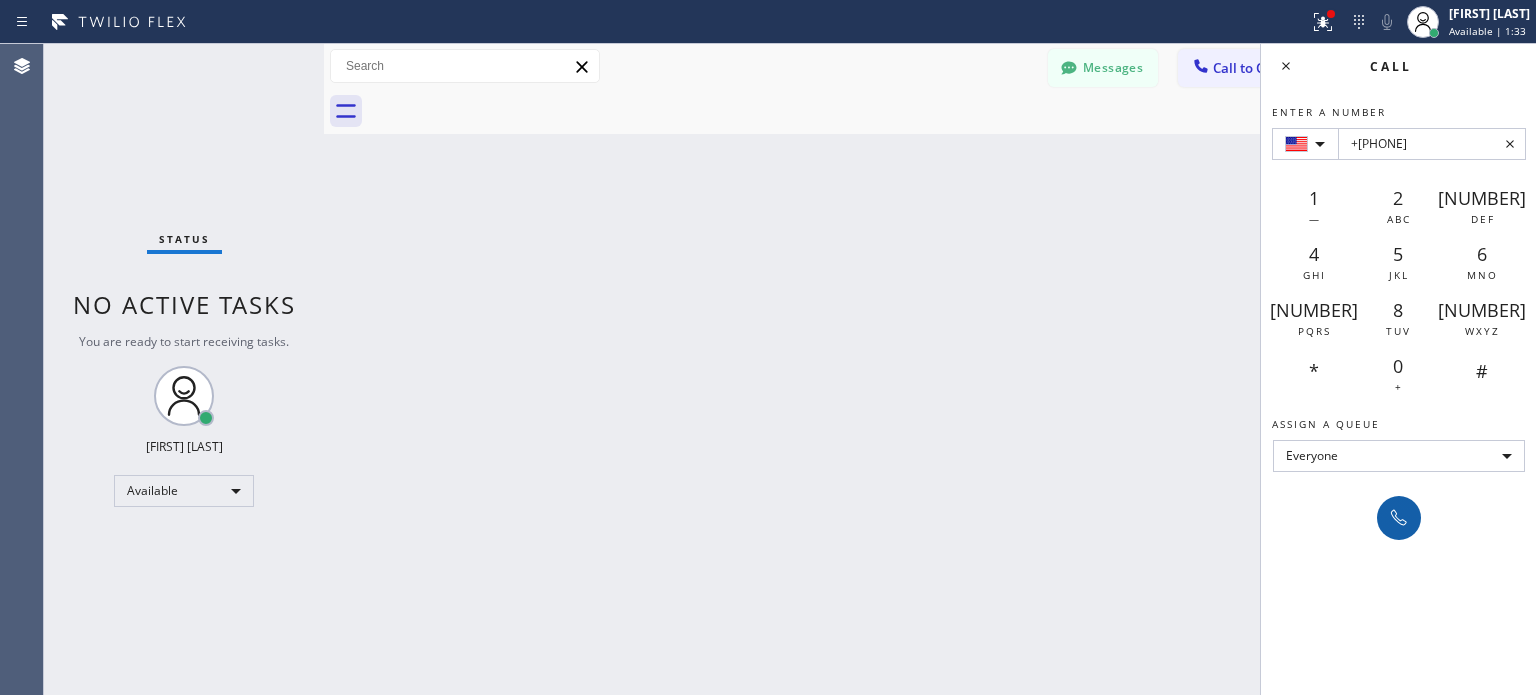 type on "+[PHONE]" 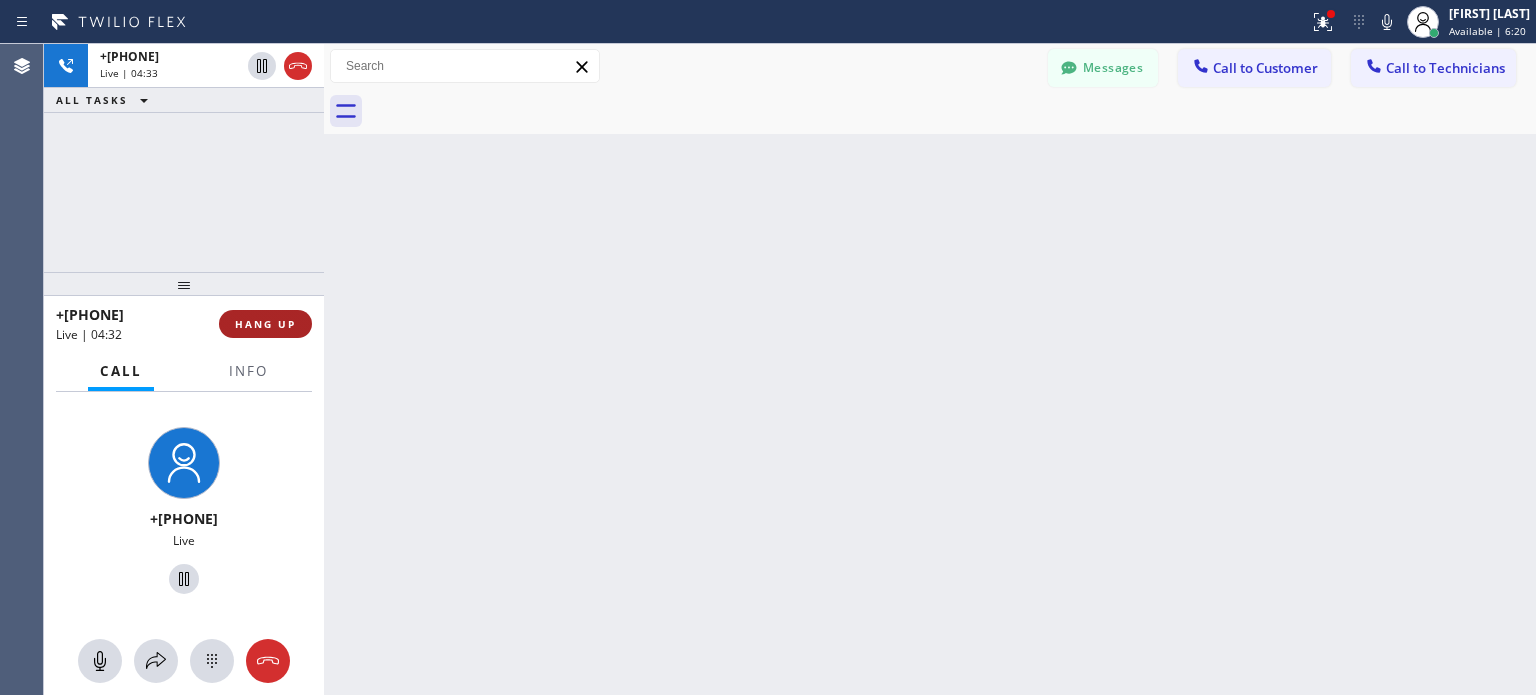 click on "HANG UP" at bounding box center [265, 324] 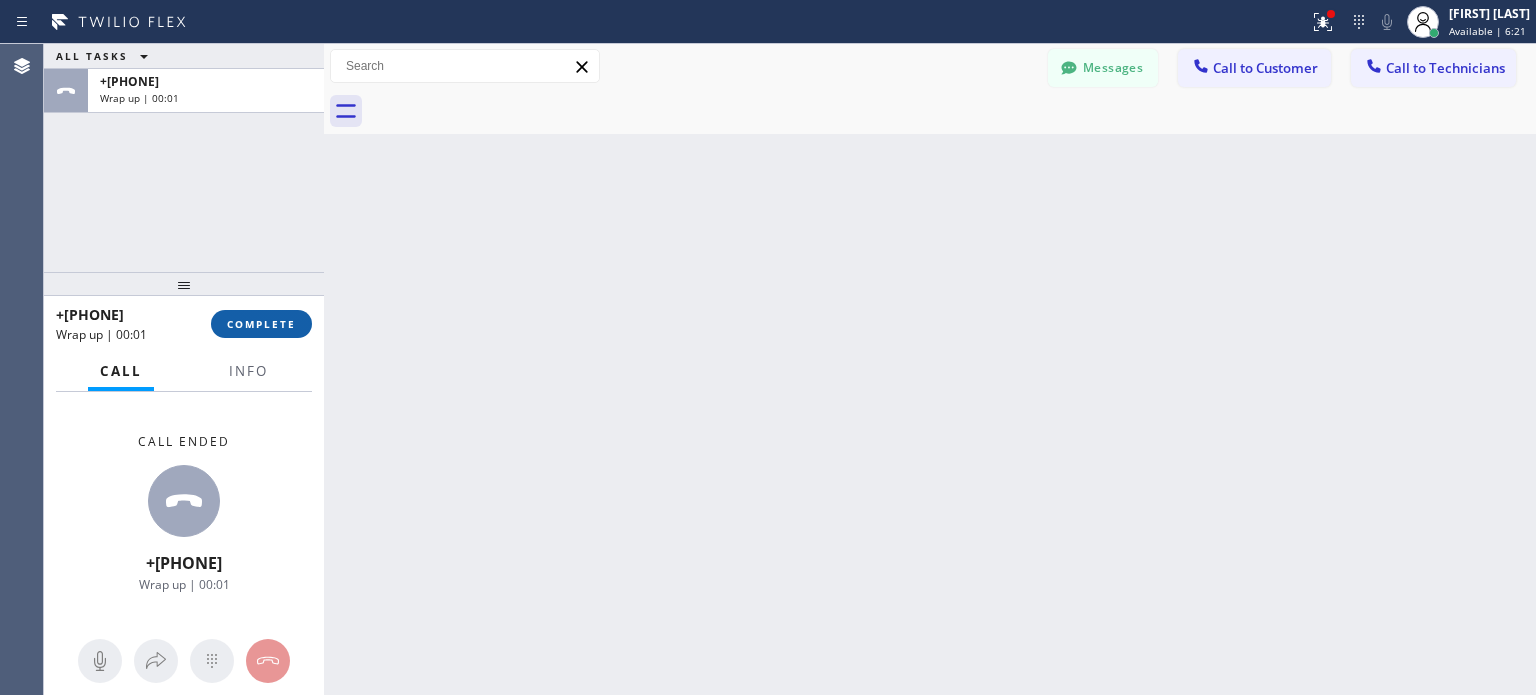 click on "COMPLETE" at bounding box center [261, 324] 